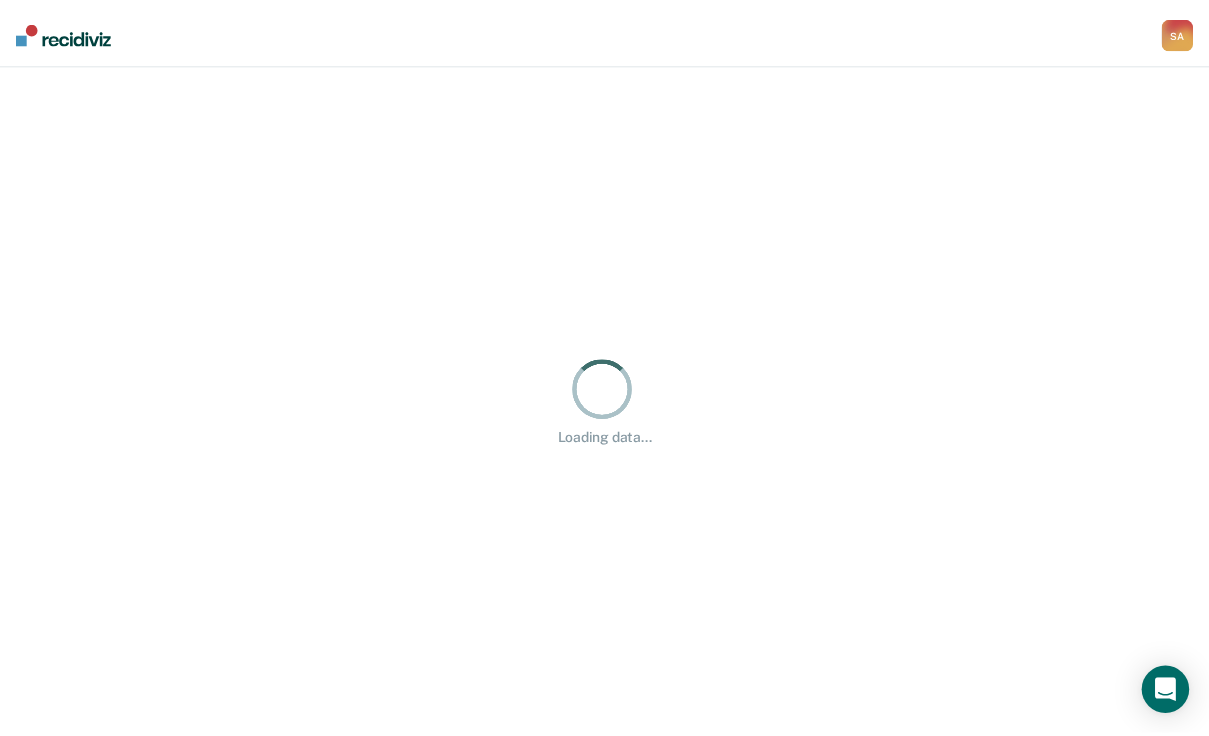scroll, scrollTop: 0, scrollLeft: 0, axis: both 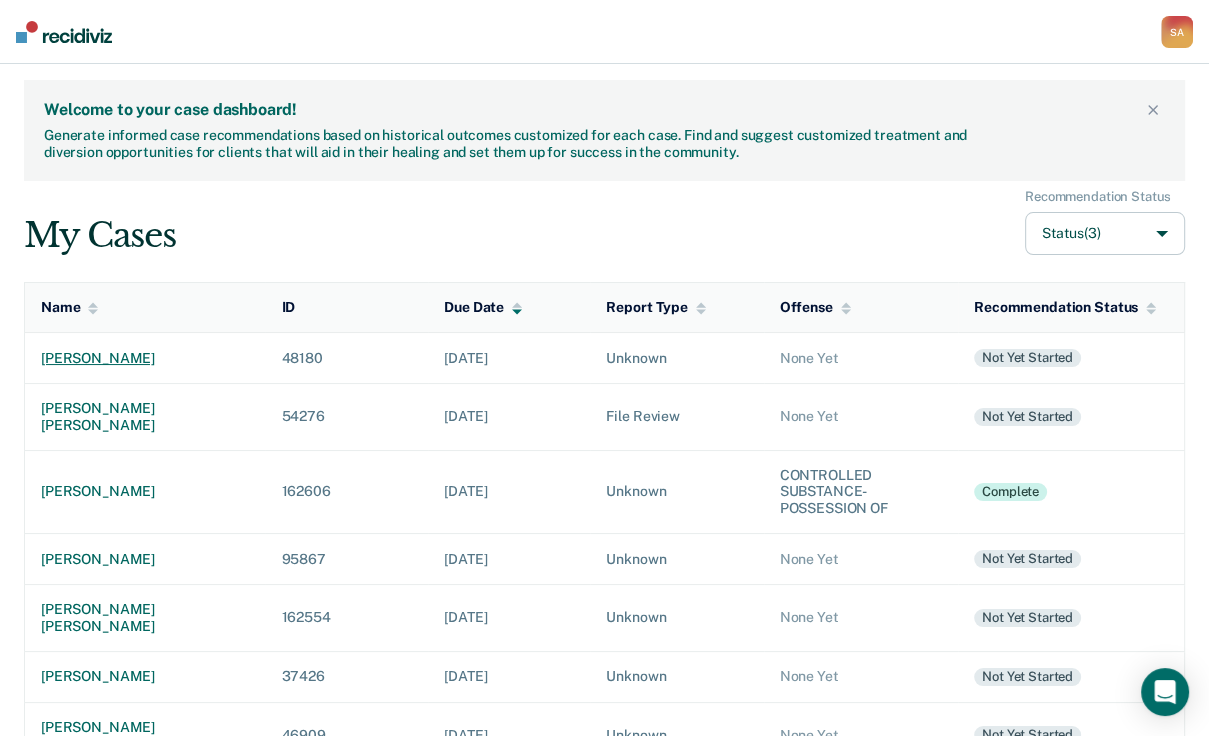 click on "[PERSON_NAME]" at bounding box center (145, 358) 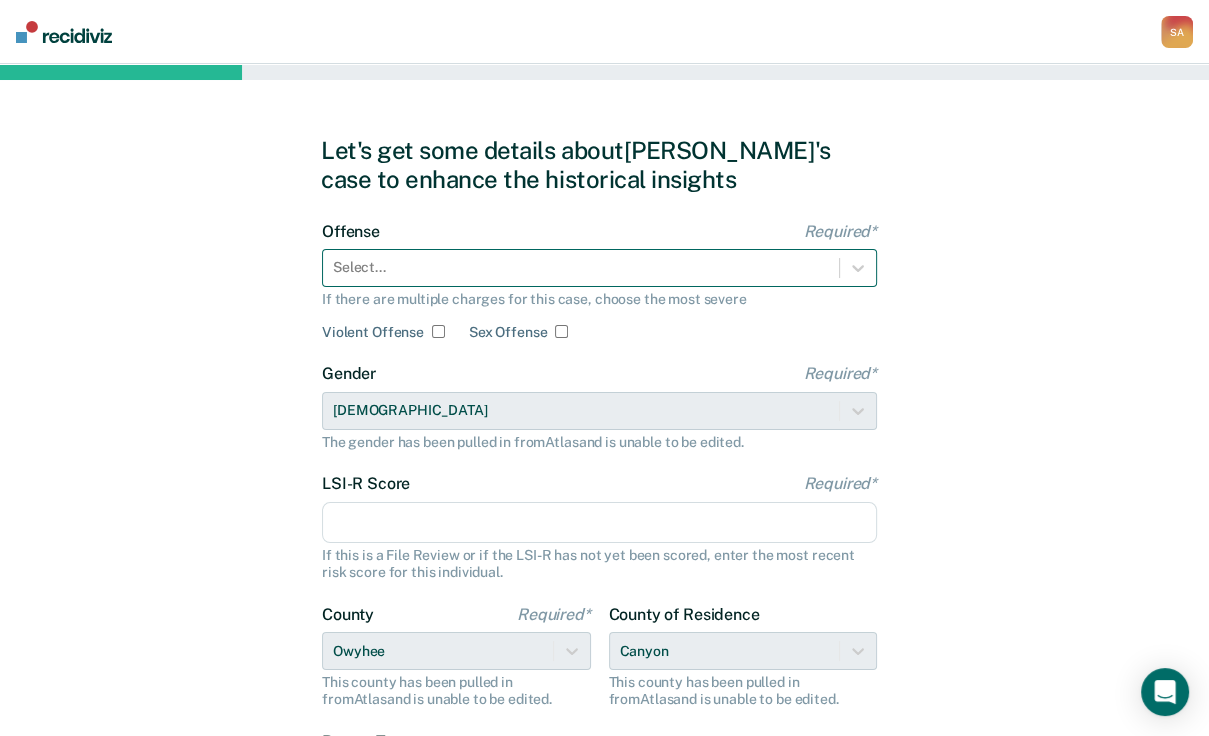 click at bounding box center (581, 267) 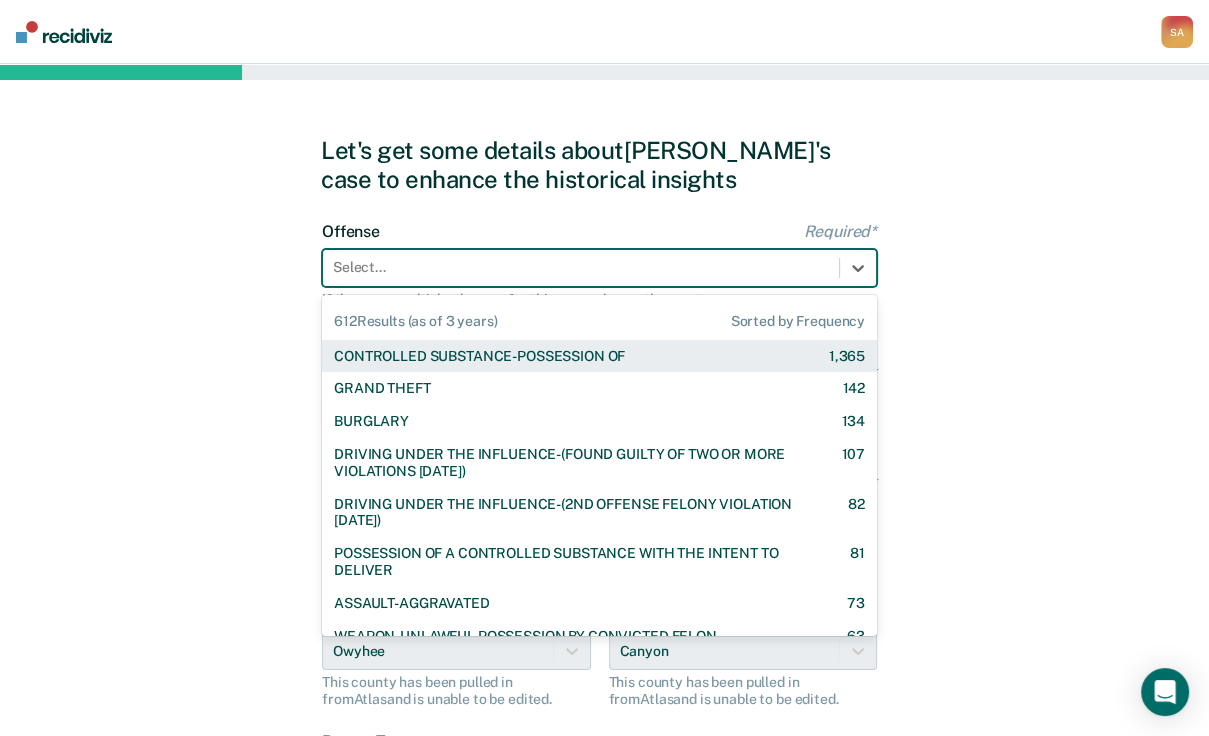 click at bounding box center [581, 267] 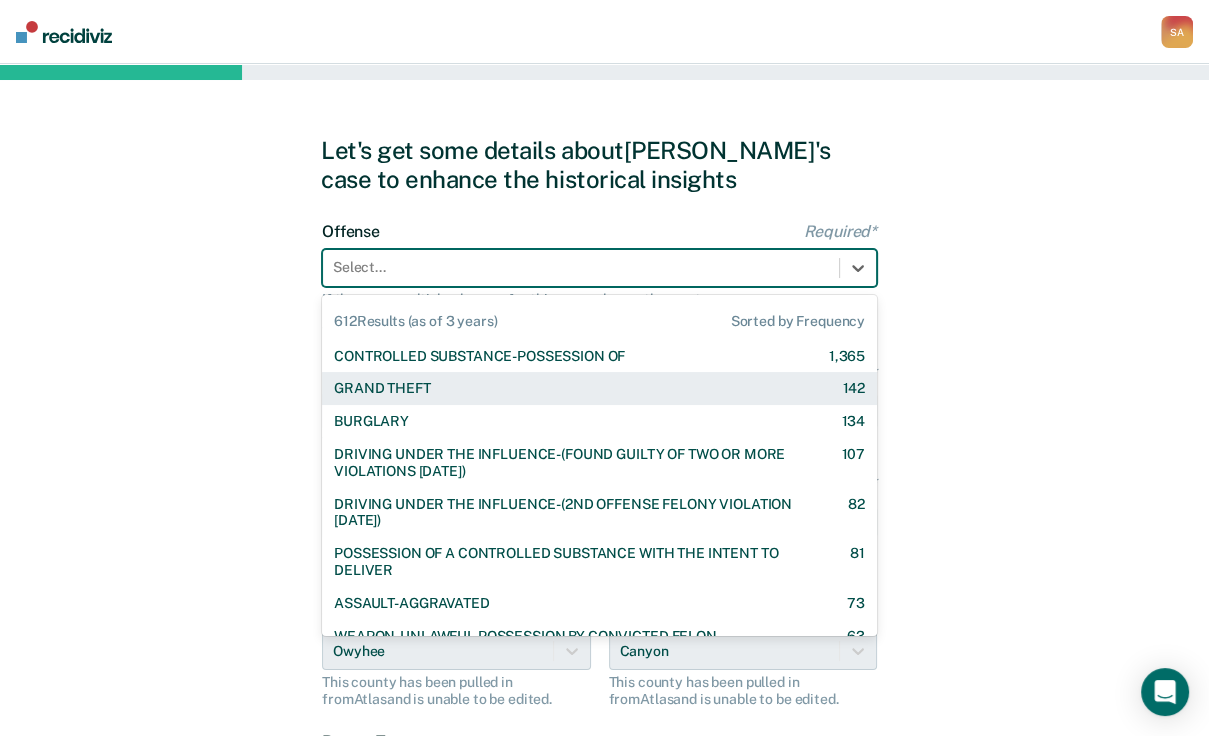 click on "GRAND THEFT" at bounding box center [382, 388] 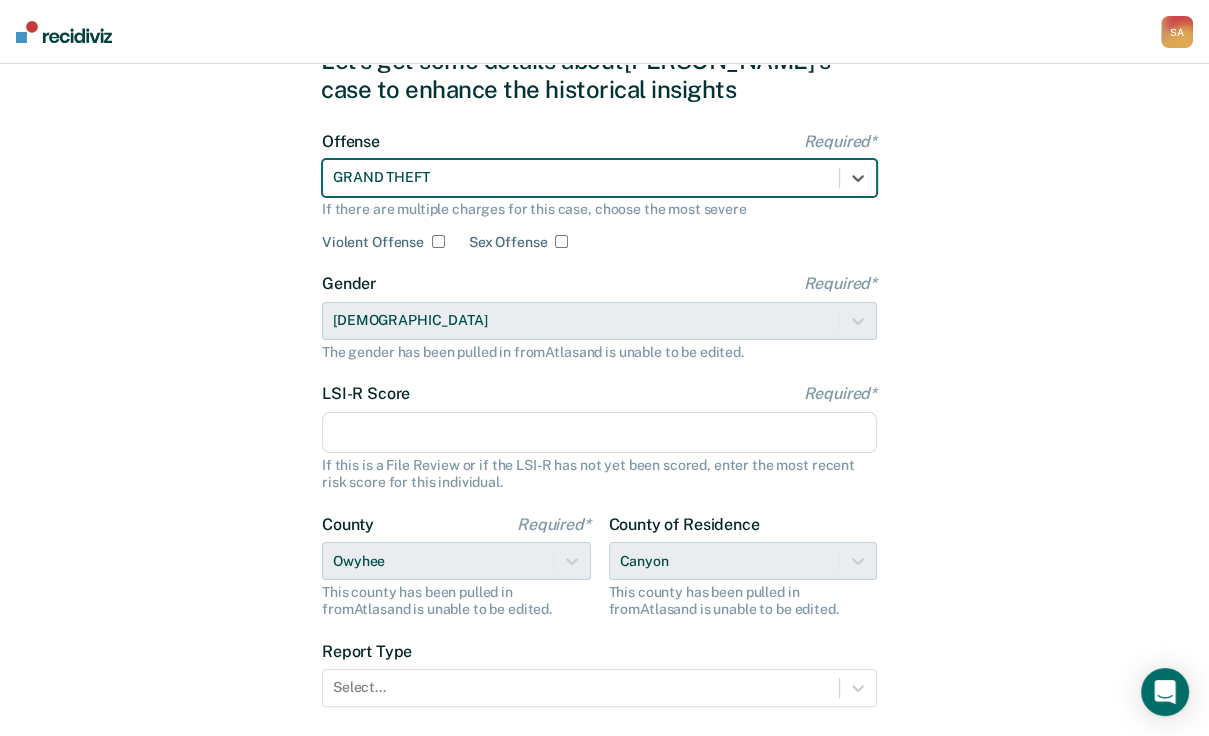 scroll, scrollTop: 160, scrollLeft: 0, axis: vertical 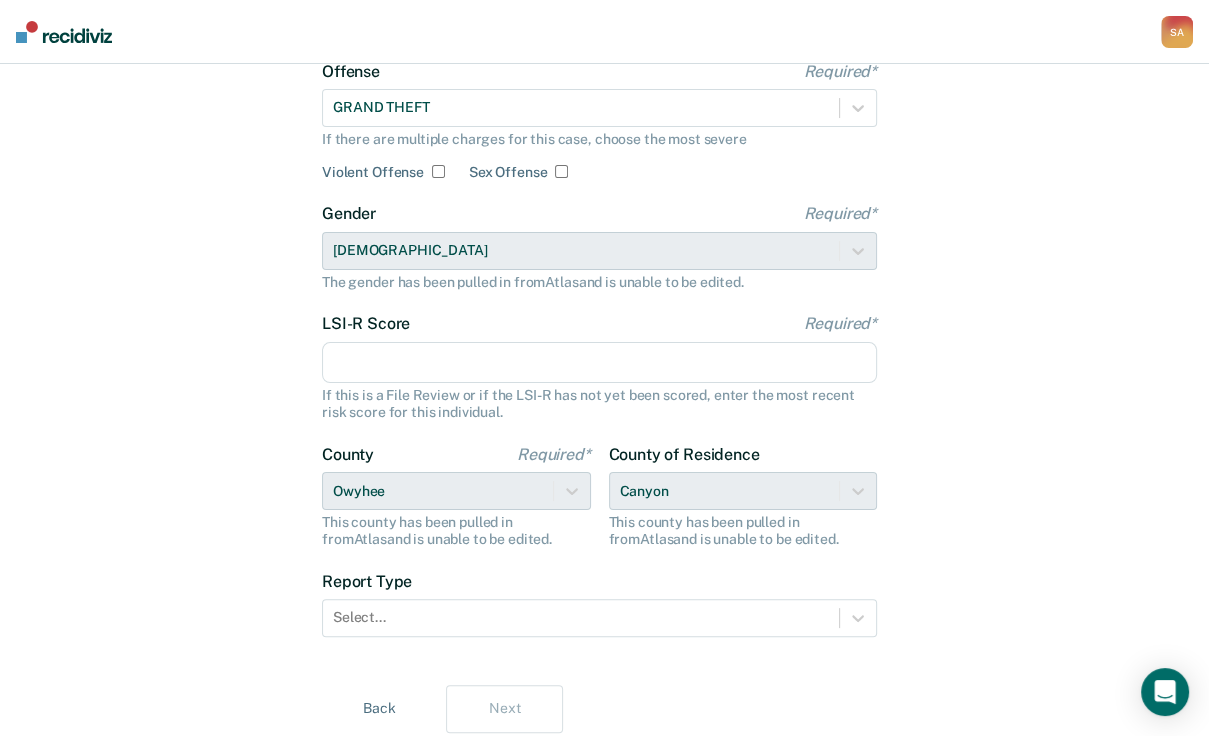 click on "LSI-R Score  Required*" at bounding box center (599, 363) 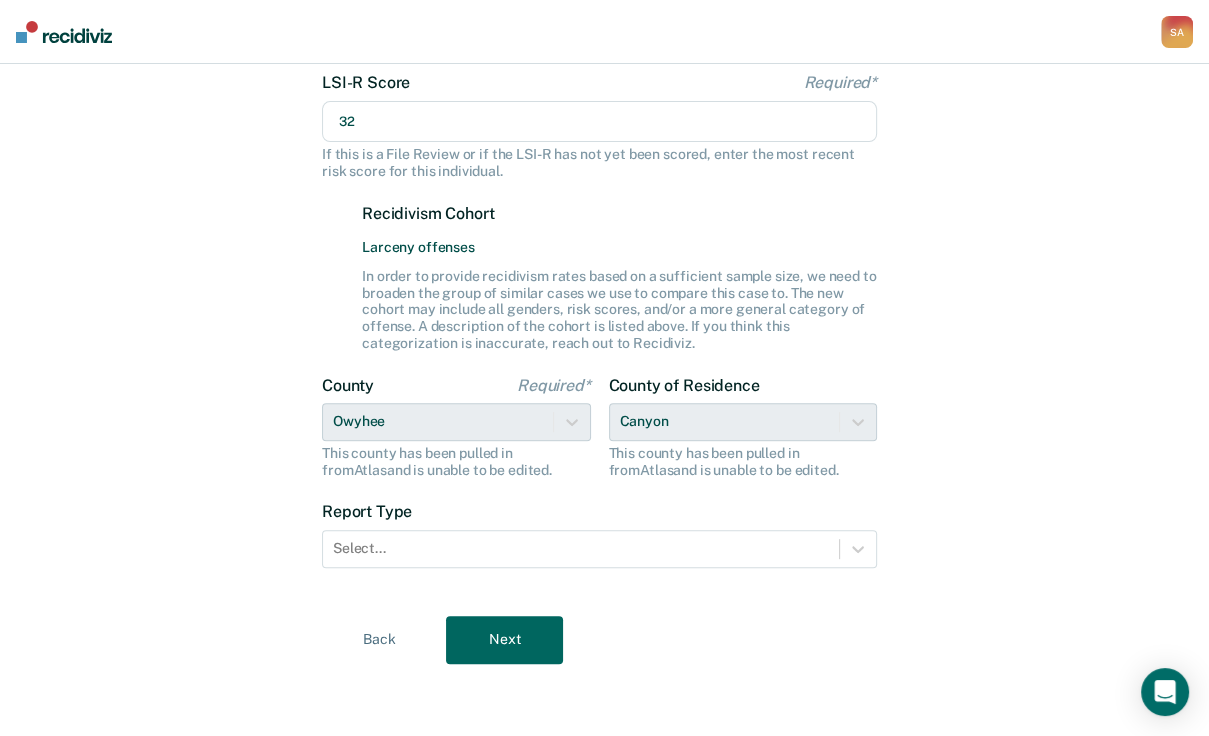 scroll, scrollTop: 480, scrollLeft: 0, axis: vertical 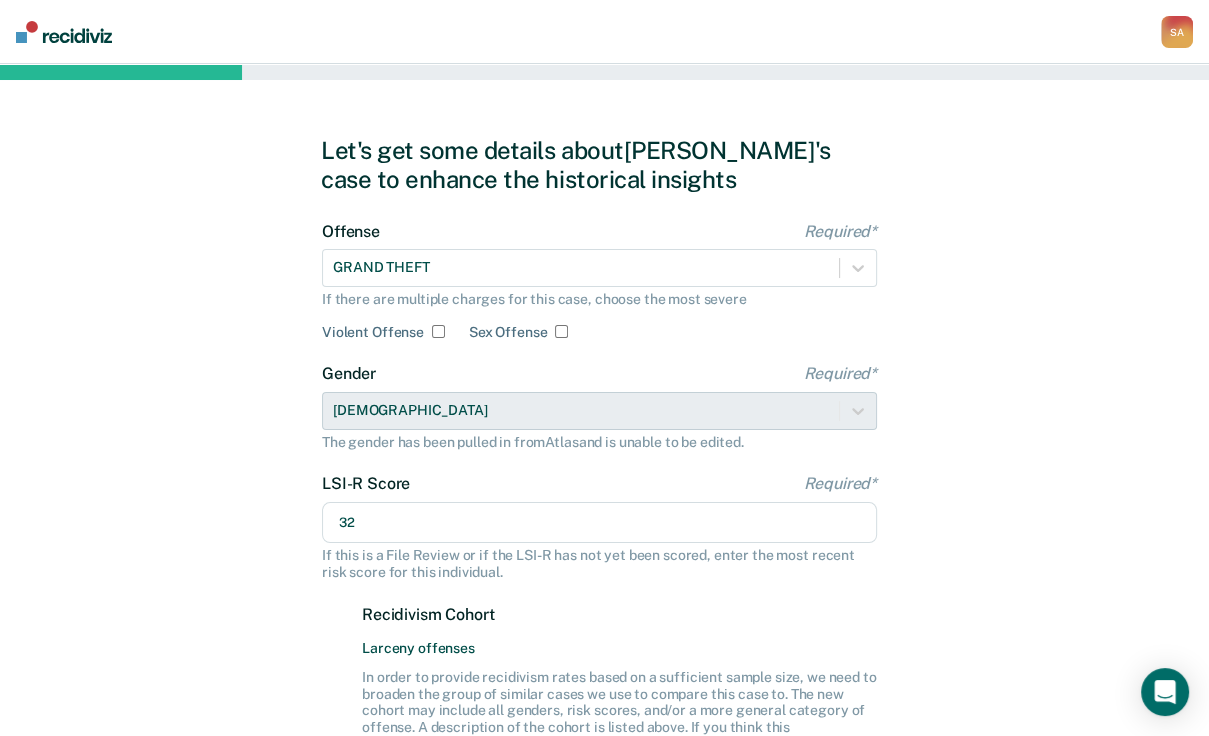 click on "Offense  Required* GRAND THEFT If there are multiple charges for this case, choose the most severe Violent Offense Sex Offense Gender  Required* [DEMOGRAPHIC_DATA] The gender has been pulled in from  Atlas  and is unable to be edited. LSI-R Score  Required* 32 If this is a File Review or if the LSI-R has not yet been scored, enter the most recent risk score for this individual. Recidivism Cohort Larceny offenses In order to provide recidivism rates based on a sufficient sample size, we need to broaden the group of similar cases we use to compare this case to. The new cohort may include all genders, risk scores, and/or a more general category of offense. A description of the cohort is listed above. If you think this categorization is inaccurate, reach out to Recidiviz. County  Required* Owyhee This county has been pulled in from  [GEOGRAPHIC_DATA]  and is unable to be edited. County of [GEOGRAPHIC_DATA] This county has been pulled in from  [GEOGRAPHIC_DATA]  and is unable to be edited. Report Type  Select..." at bounding box center [599, 607] 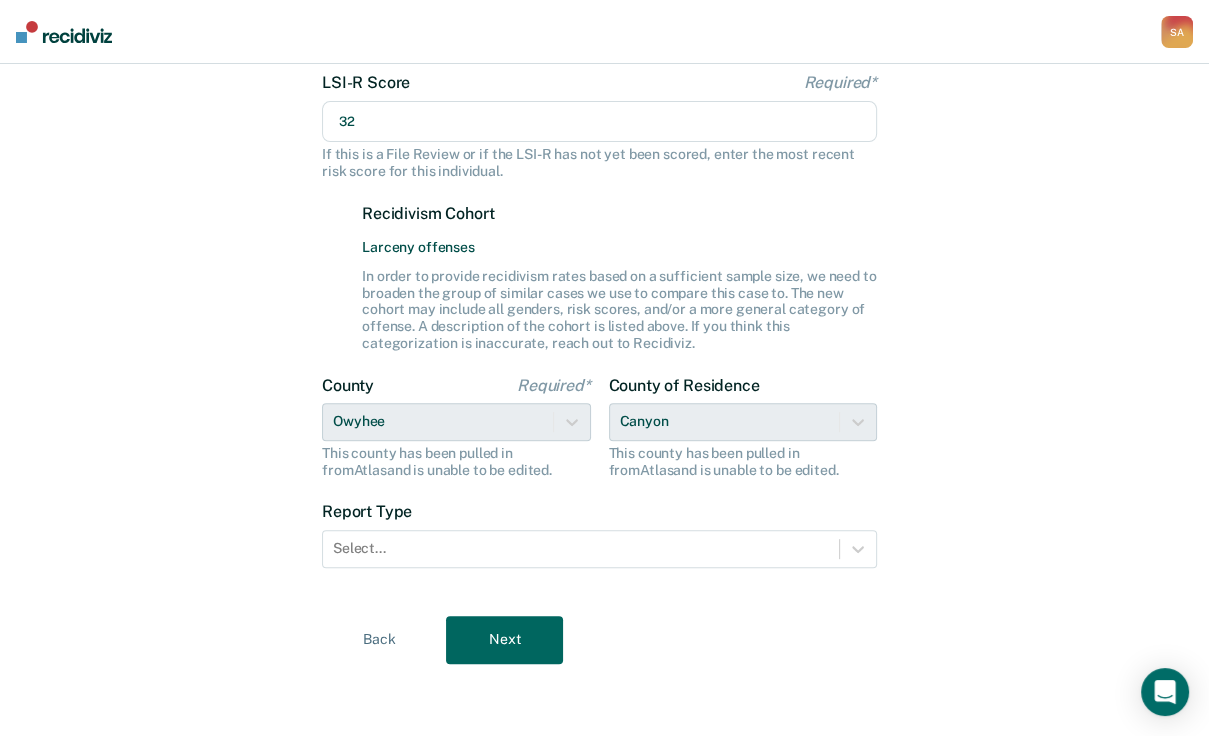 scroll, scrollTop: 556, scrollLeft: 0, axis: vertical 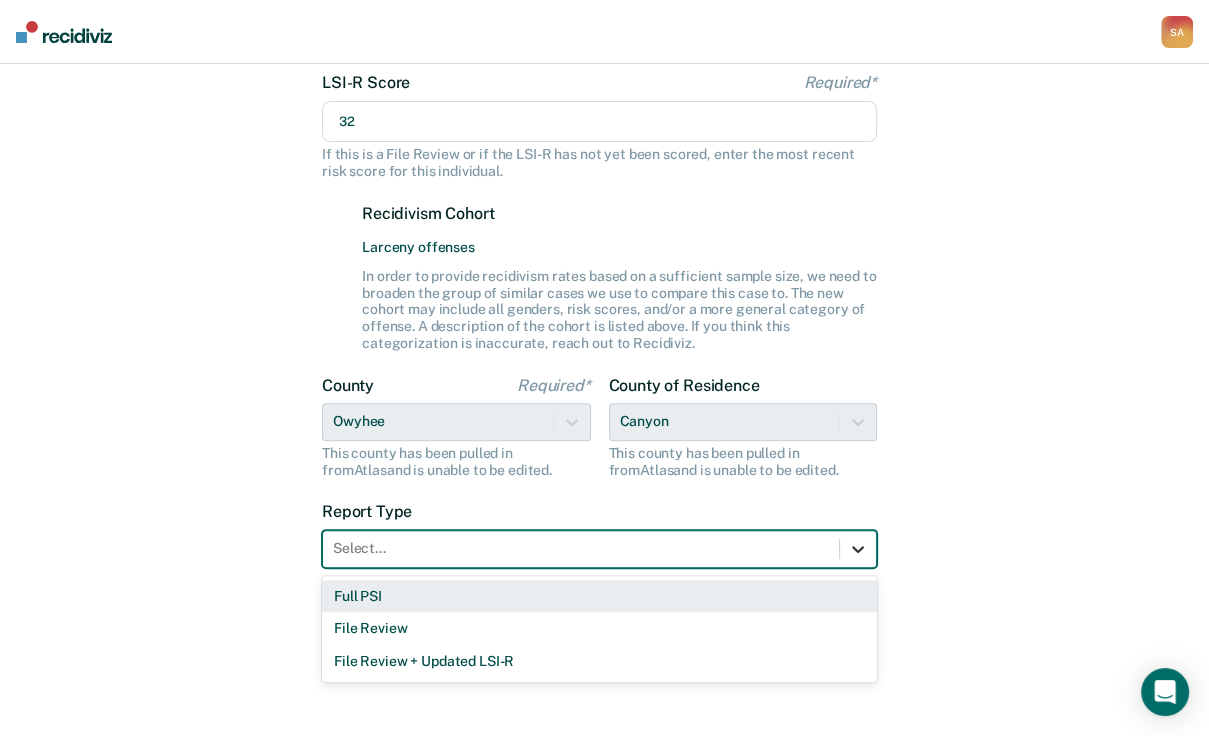 click at bounding box center (858, 549) 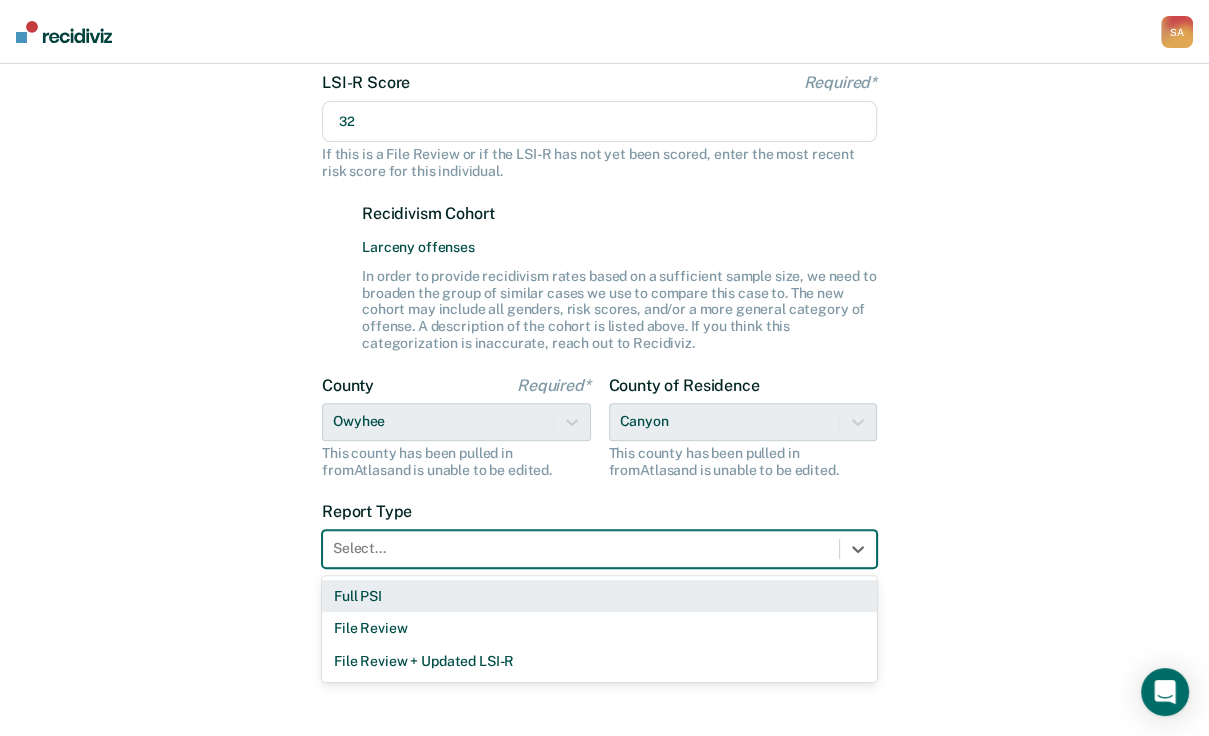 click on "Full PSI" at bounding box center (599, 596) 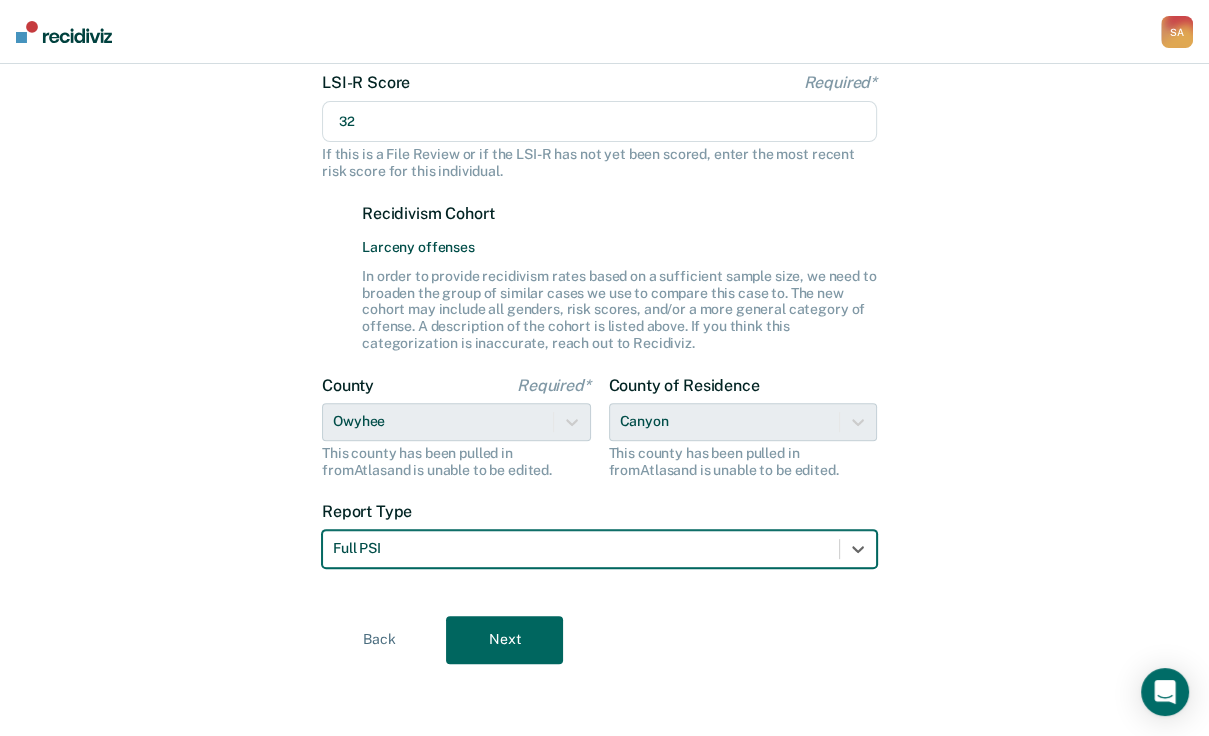 click on "Next" at bounding box center (504, 640) 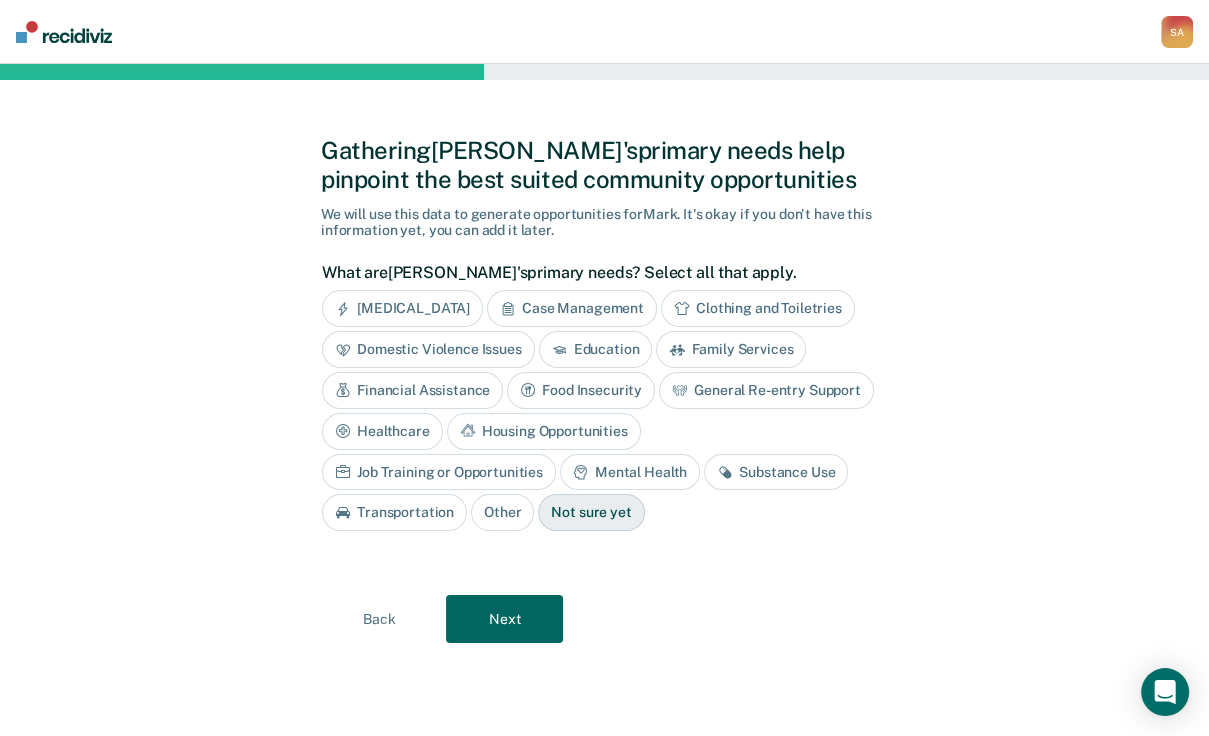 scroll, scrollTop: 0, scrollLeft: 0, axis: both 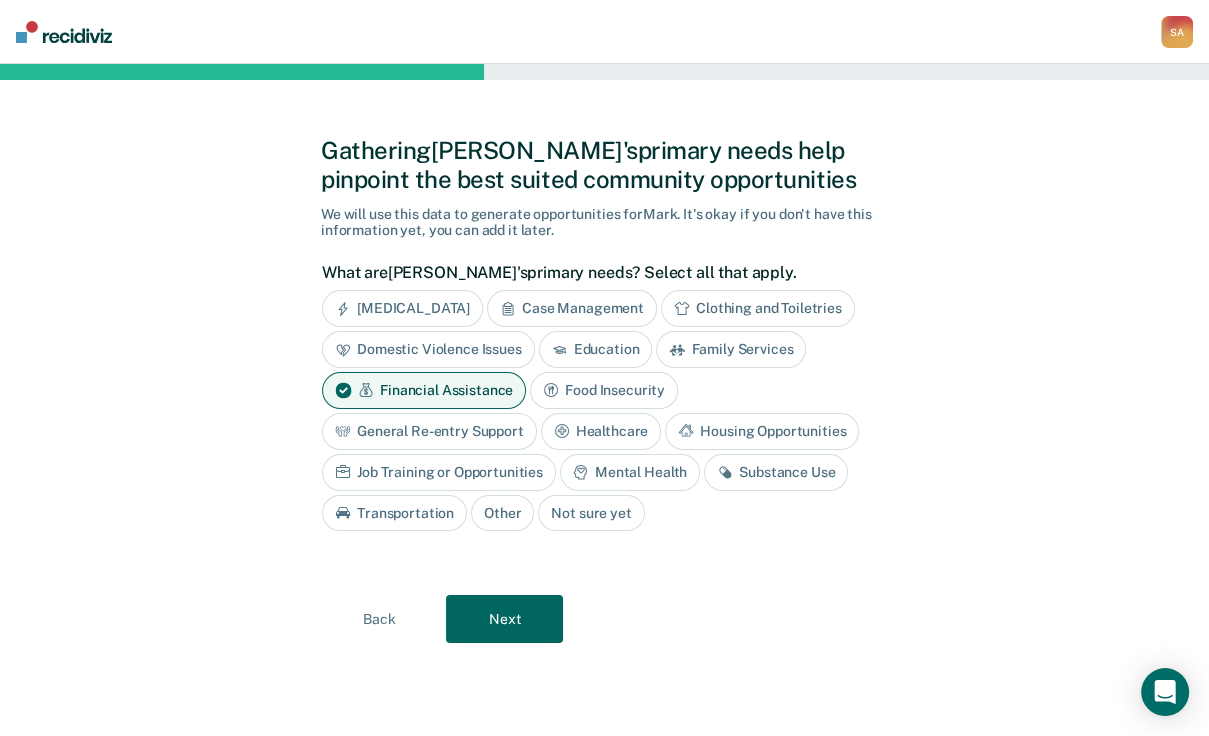 click on "Housing Opportunities" at bounding box center [762, 431] 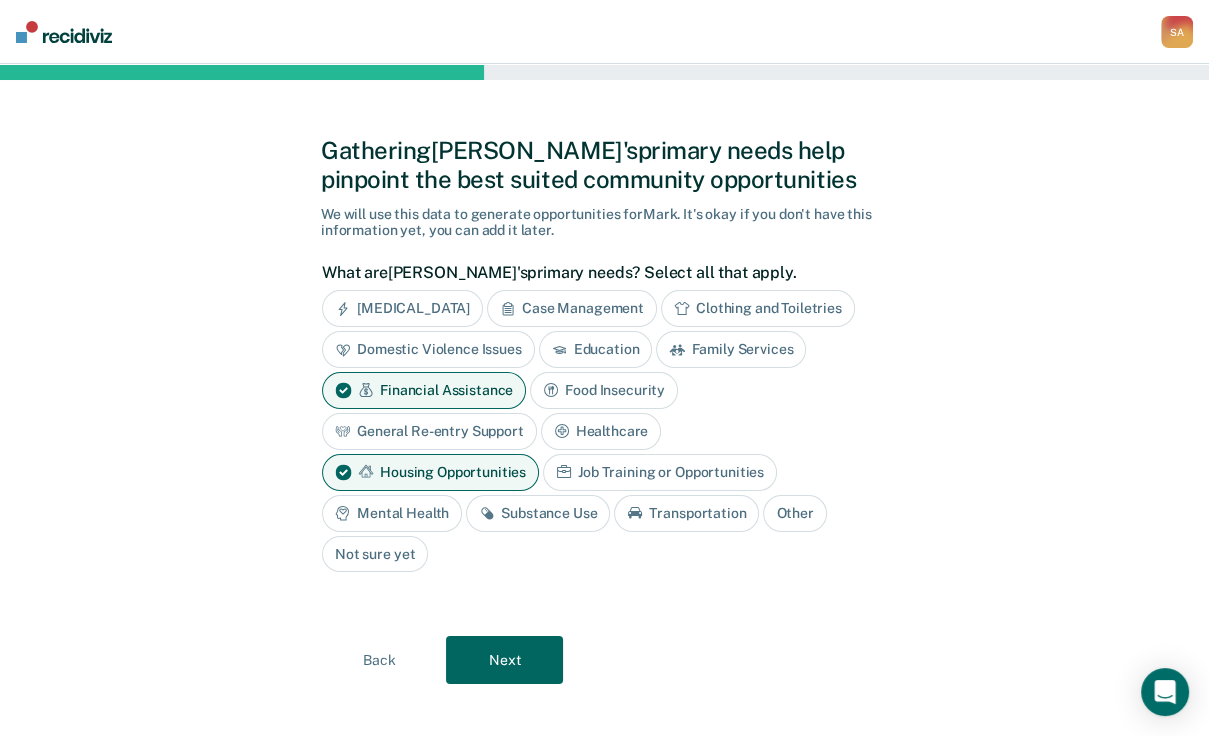 click on "Mental Health" at bounding box center [392, 513] 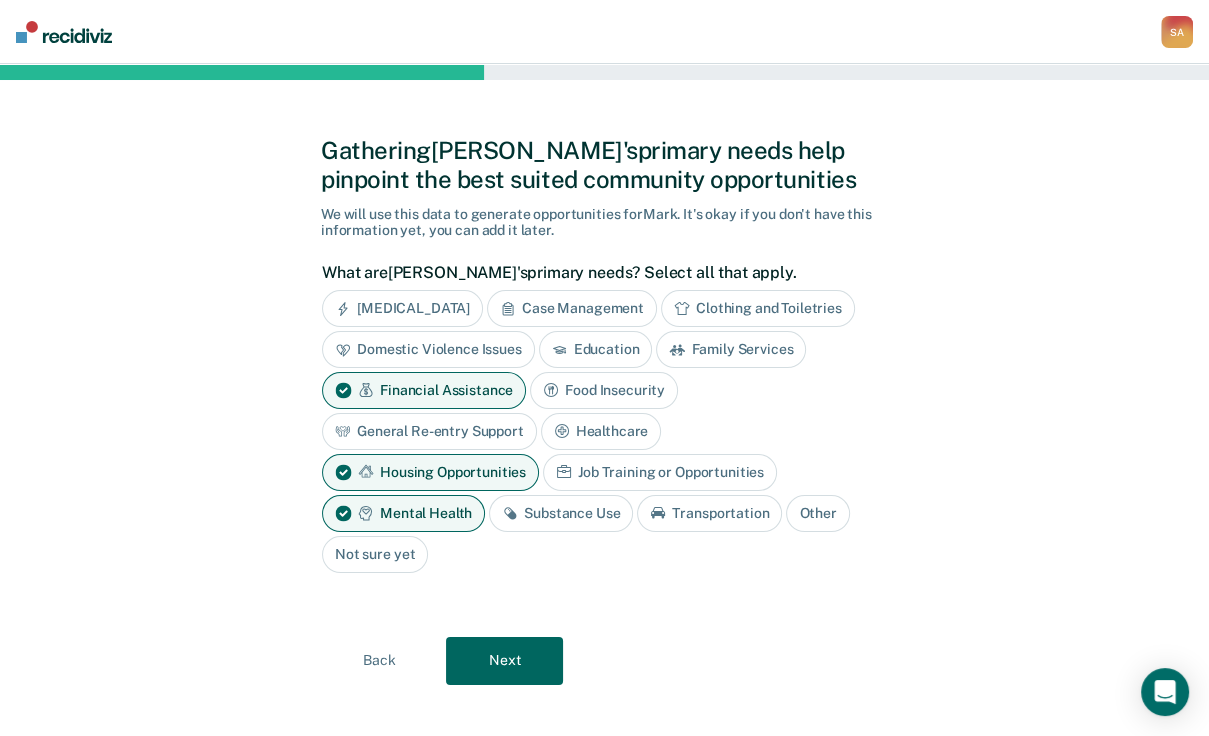scroll, scrollTop: 80, scrollLeft: 0, axis: vertical 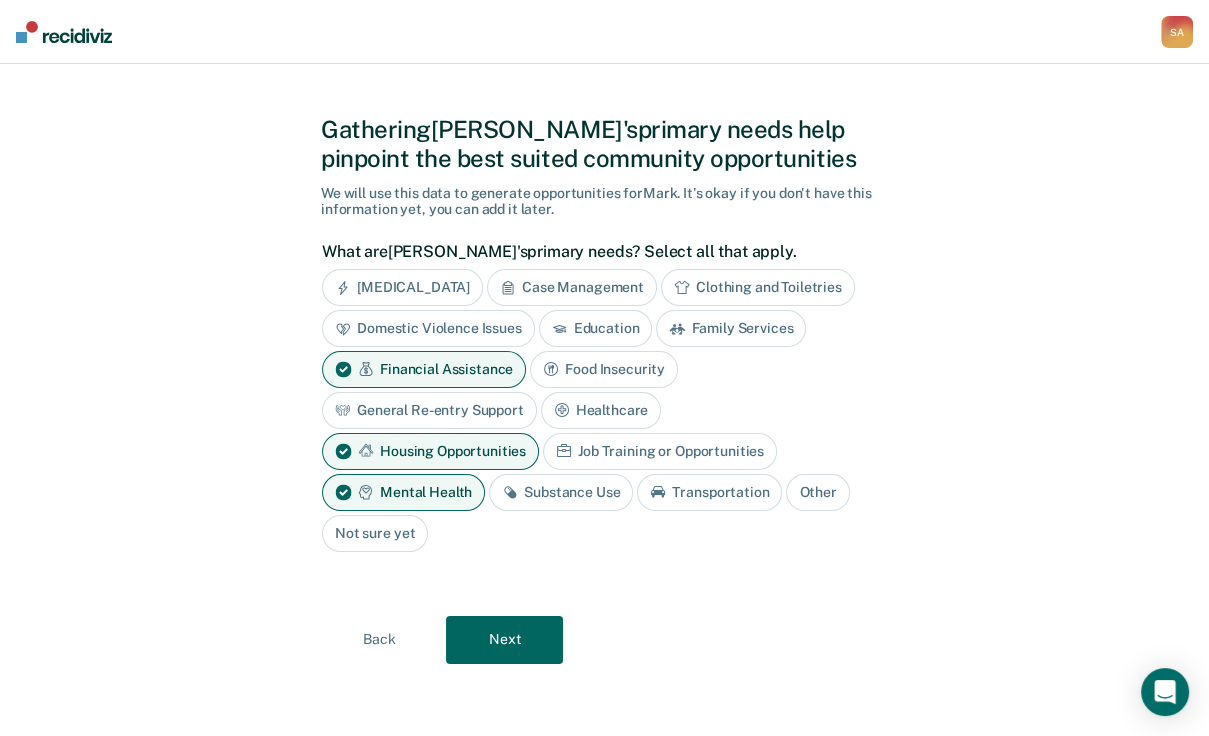 click on "Next" at bounding box center [504, 640] 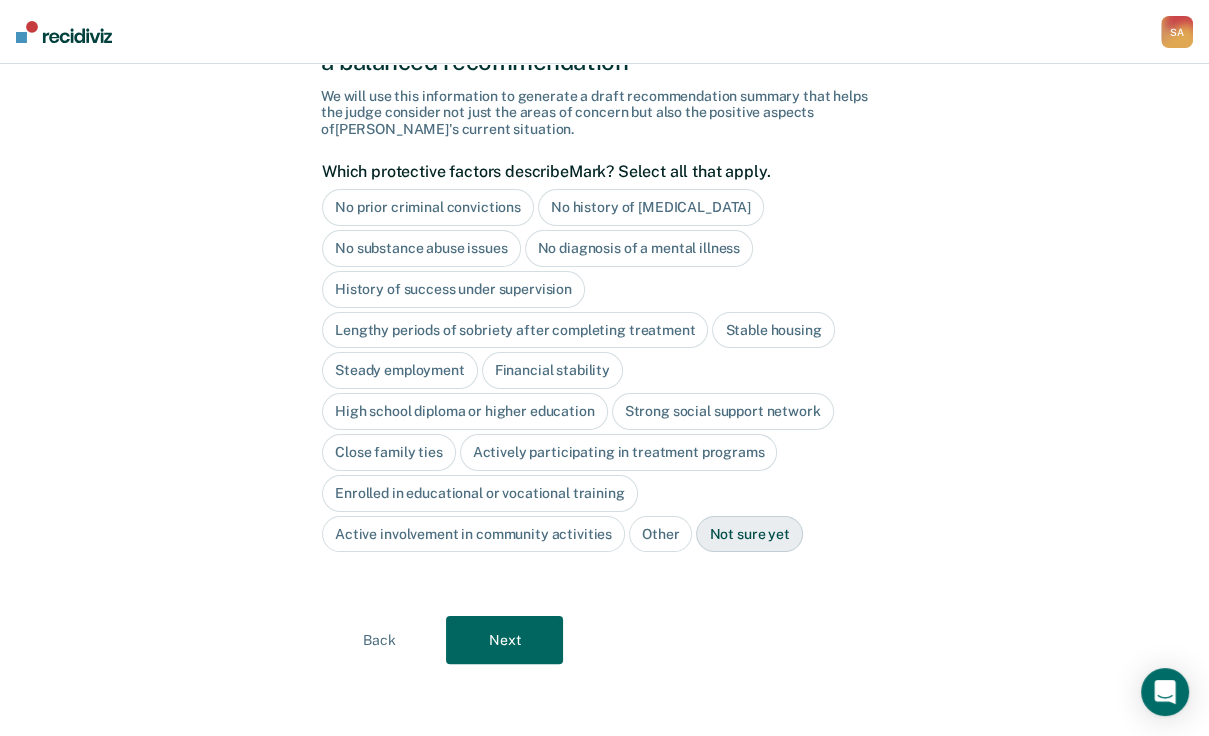scroll, scrollTop: 313, scrollLeft: 0, axis: vertical 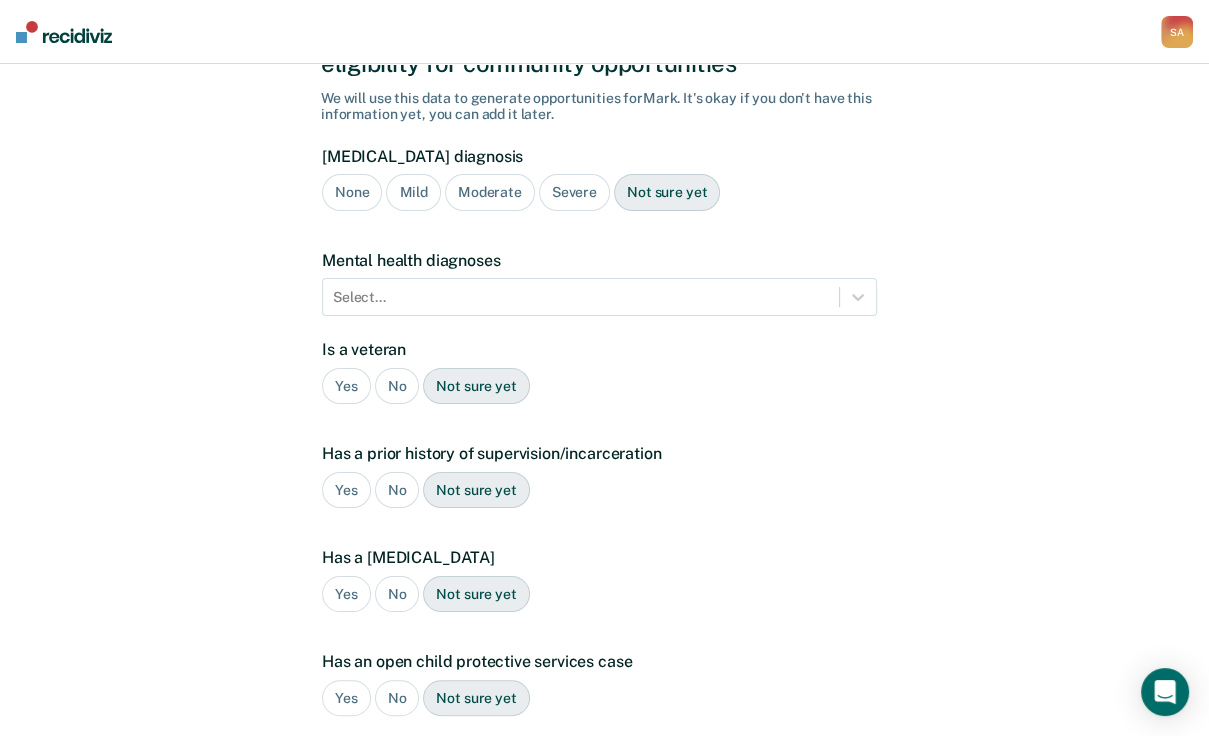 click on "Mild" at bounding box center (413, 192) 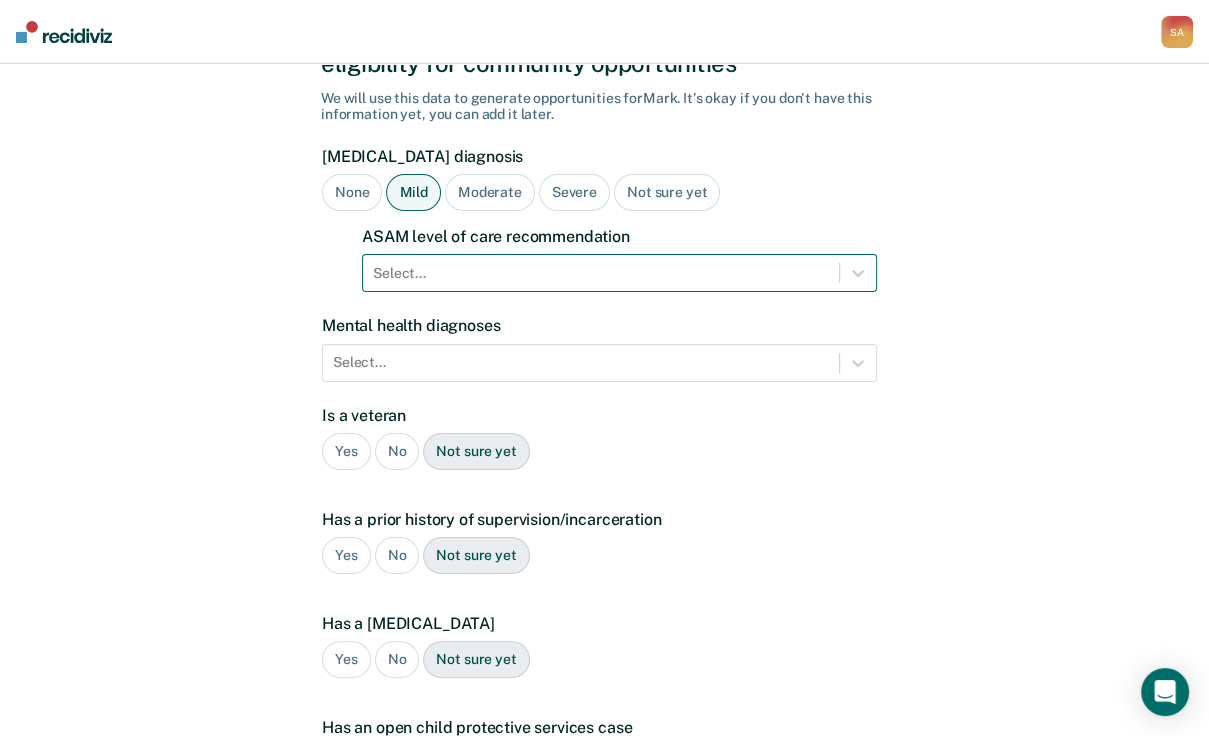click at bounding box center (601, 273) 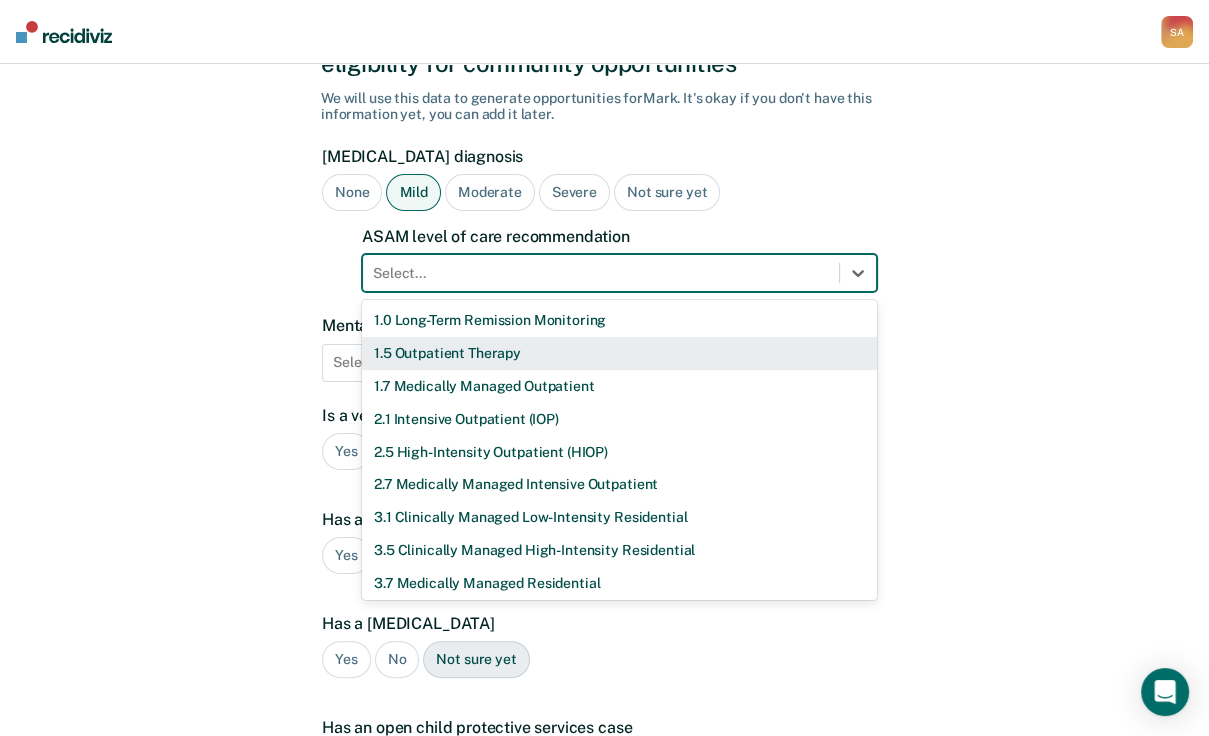 click on "1.5 Outpatient Therapy" at bounding box center [619, 353] 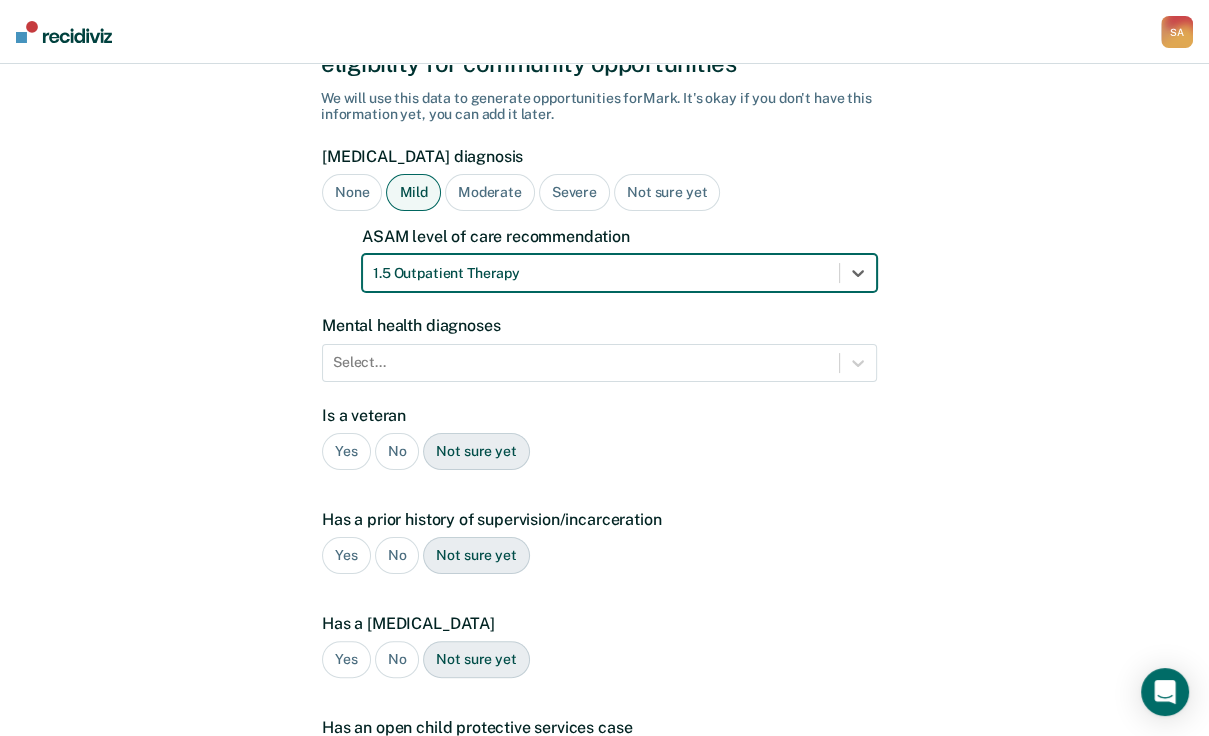 scroll, scrollTop: 170, scrollLeft: 0, axis: vertical 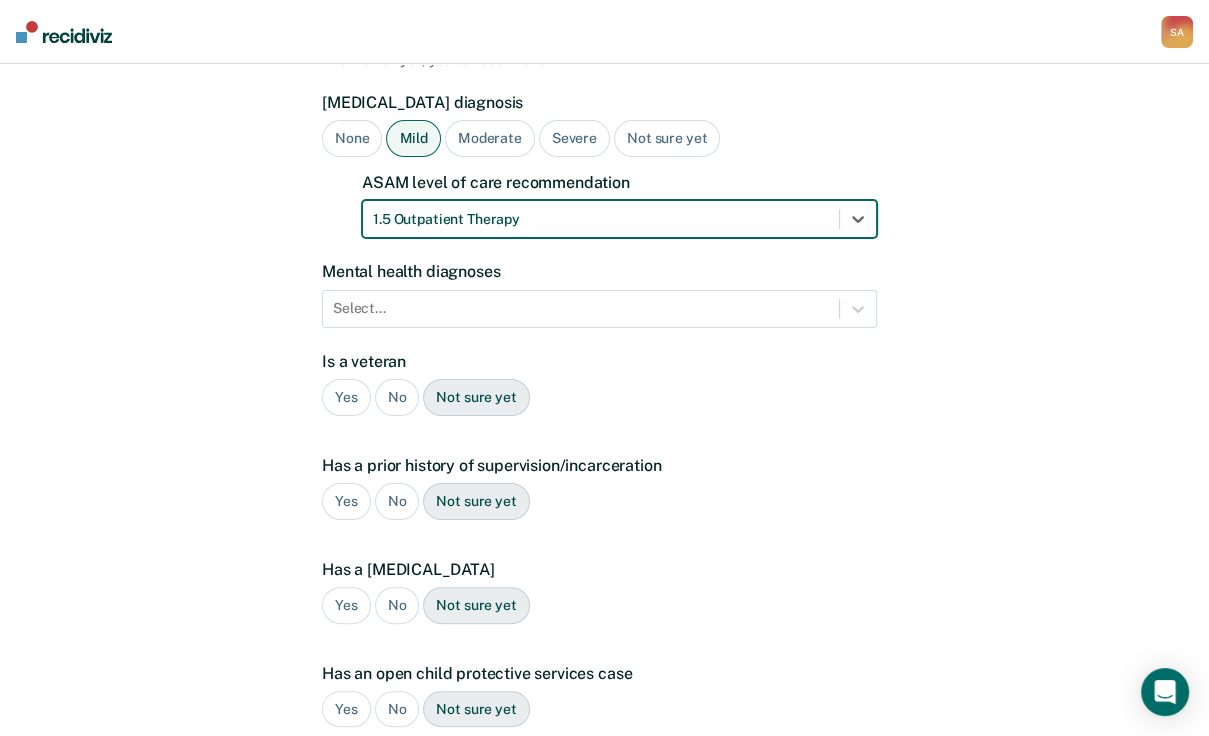 click on "Select..." at bounding box center (599, 309) 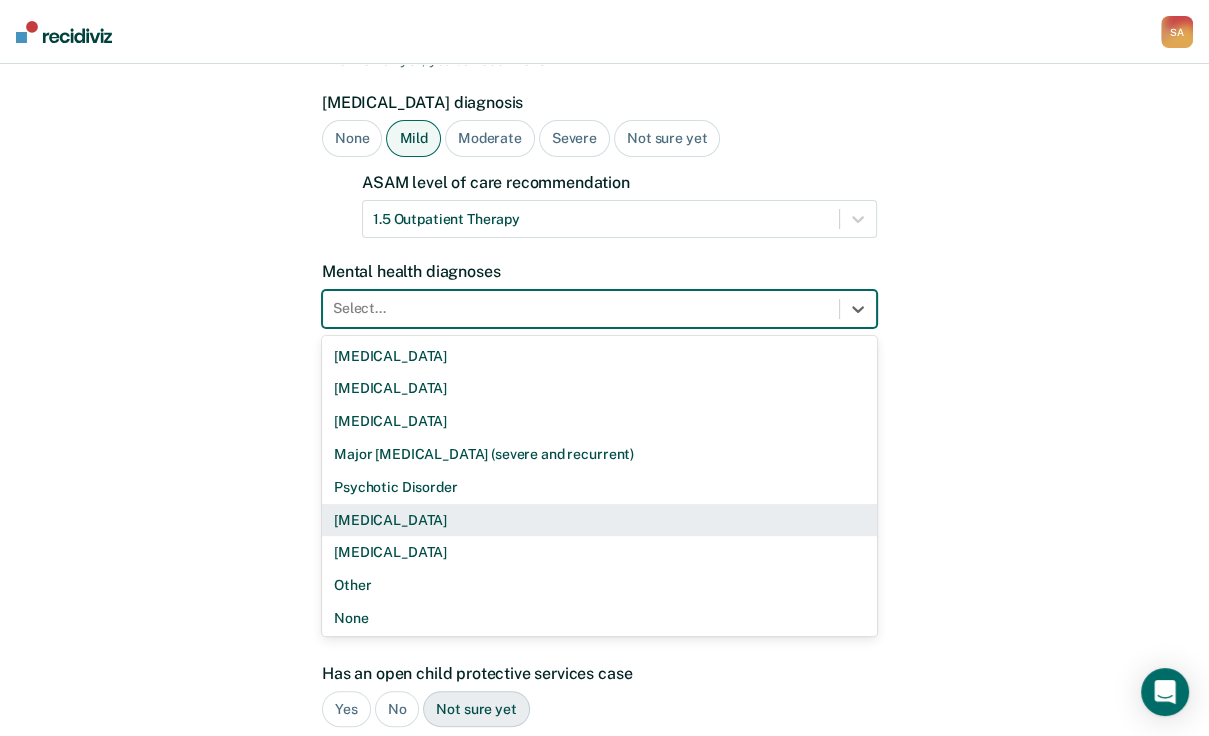 click on "[MEDICAL_DATA]" at bounding box center (599, 520) 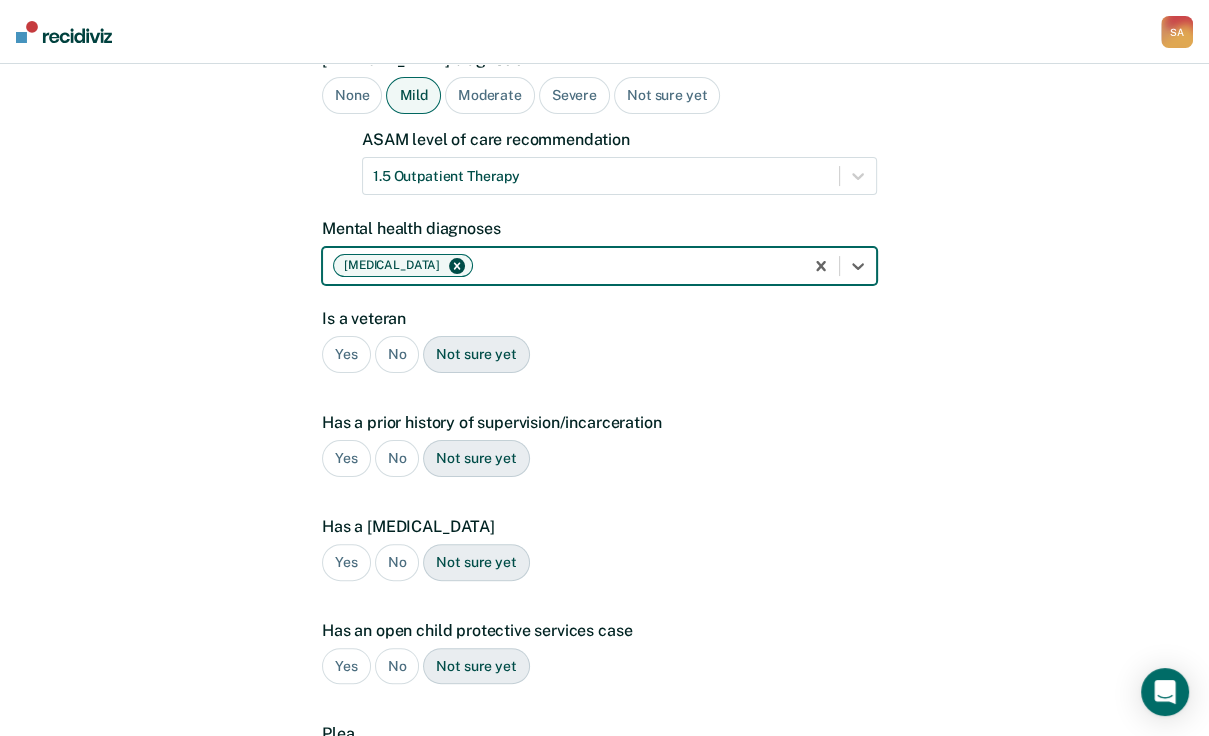 scroll, scrollTop: 250, scrollLeft: 0, axis: vertical 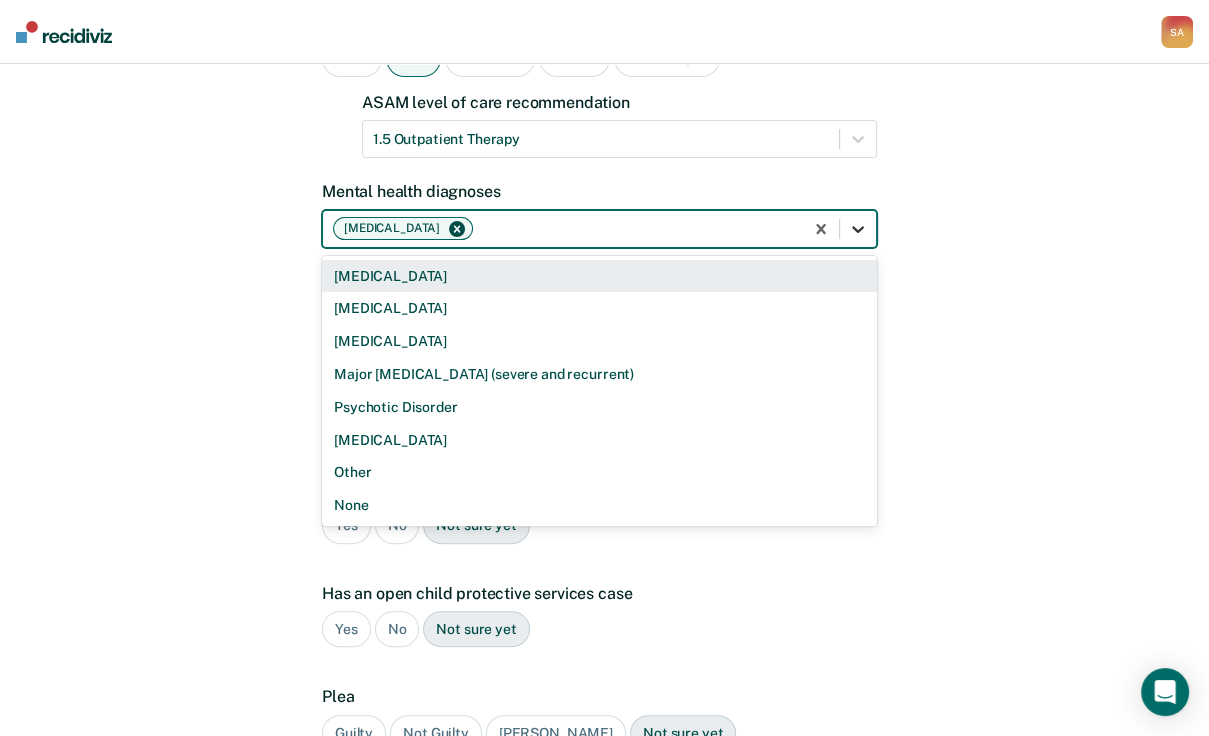 click 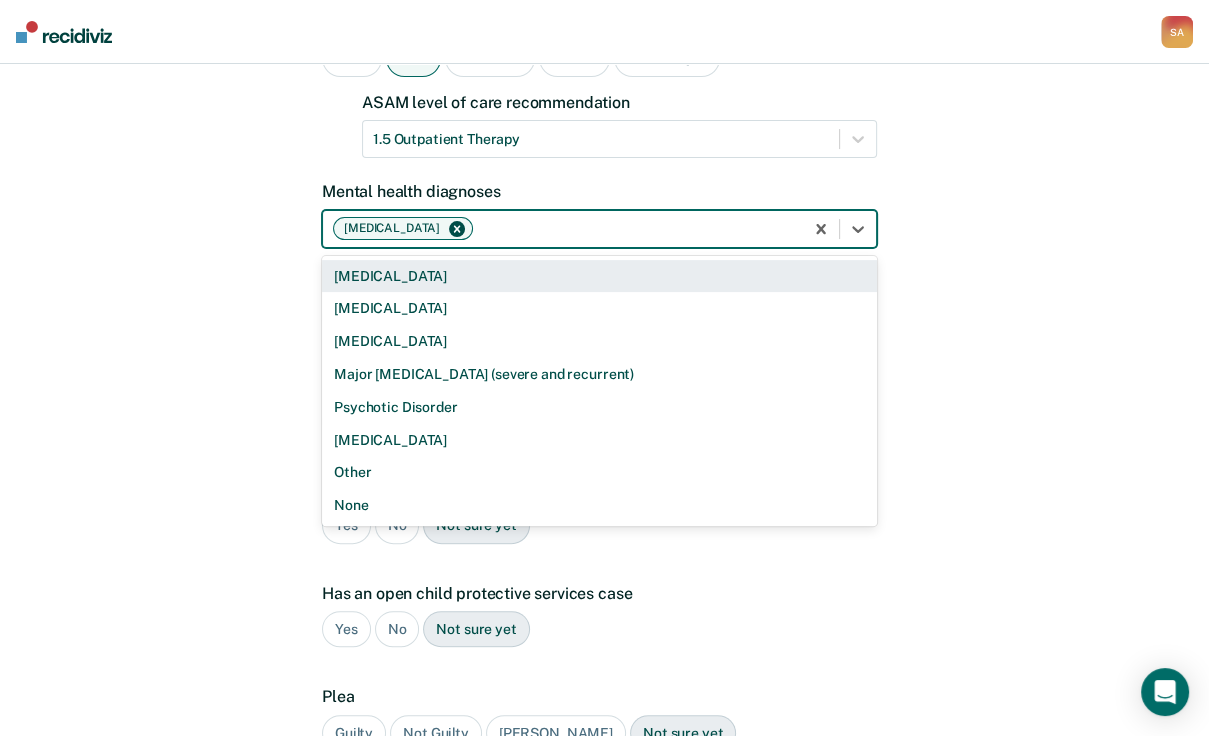 click on "[MEDICAL_DATA]" at bounding box center (599, 276) 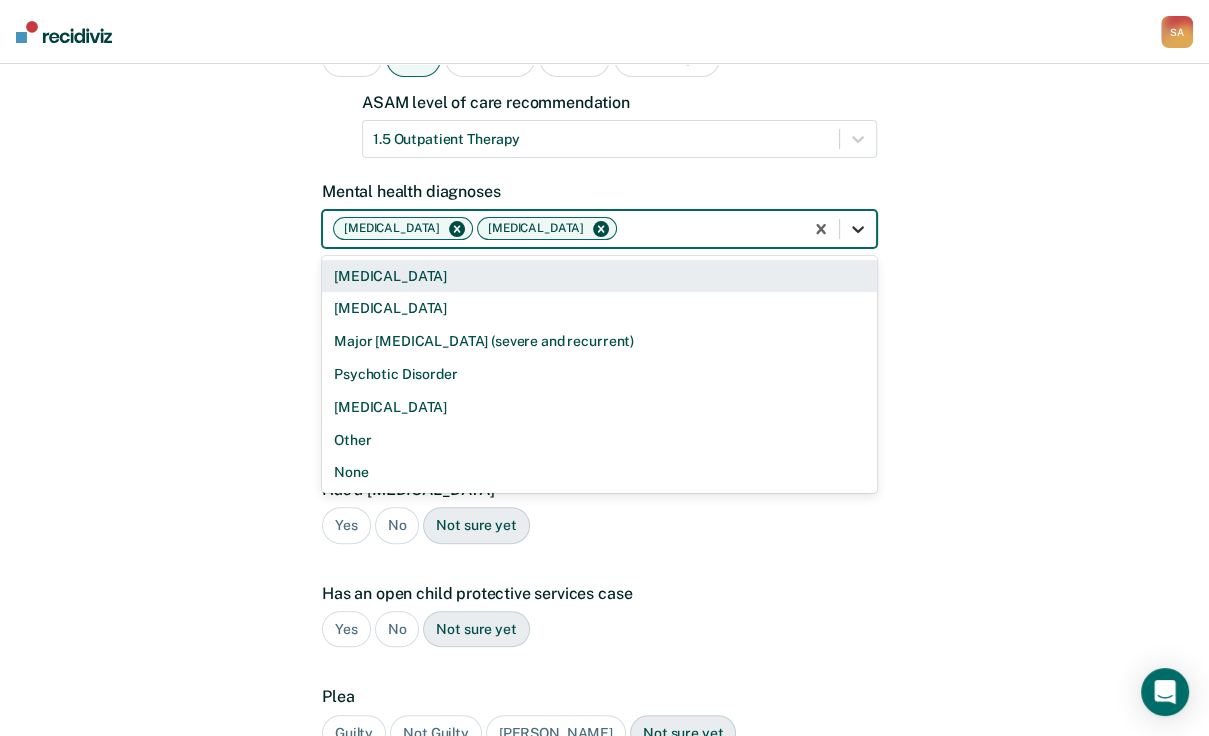 click at bounding box center (858, 229) 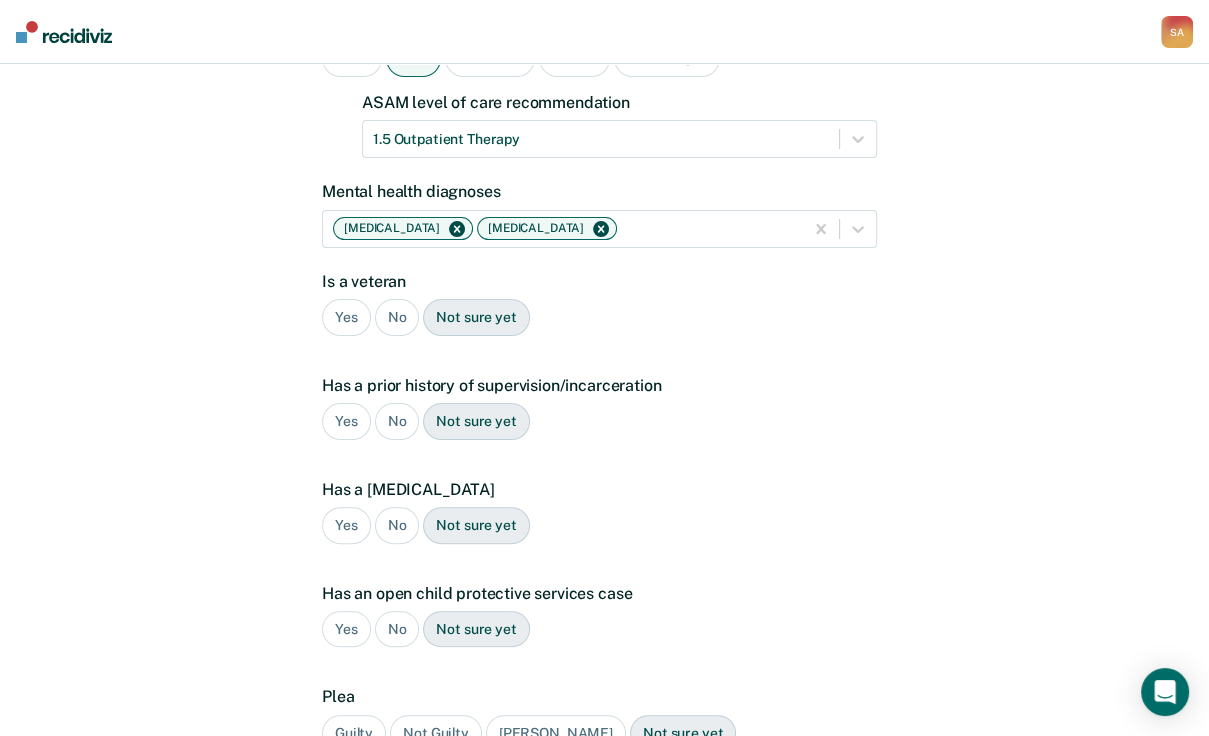 click on "A few more details to determine if  [PERSON_NAME]  meets eligibility for community opportunities We will use this data to generate opportunities for  Mark . It's okay if you don't have this information yet, you can add it later.   [MEDICAL_DATA] diagnosis  None Mild Moderate Severe Not sure yet ASAM level of care recommendation  1.5 Outpatient Therapy Mental health diagnoses  [MEDICAL_DATA] [MEDICAL_DATA] Is a veteran  Yes No Not sure yet Has a prior history of supervision/incarceration   Yes No Not sure yet Has a [MEDICAL_DATA]  Yes No Not sure yet Has an open child protective services case   Yes No Not sure yet Plea  Guilty Not Guilty [PERSON_NAME] Plea Not sure yet Back Next" at bounding box center (604, 374) 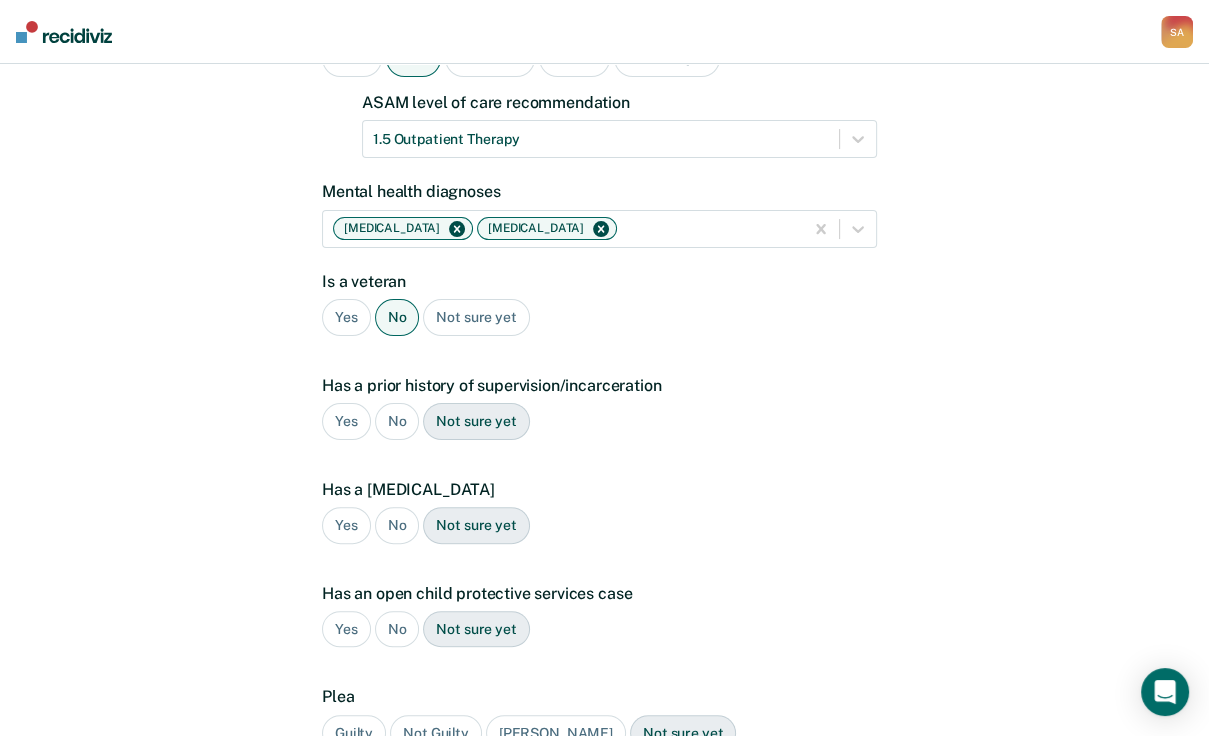 click on "Yes" at bounding box center (346, 421) 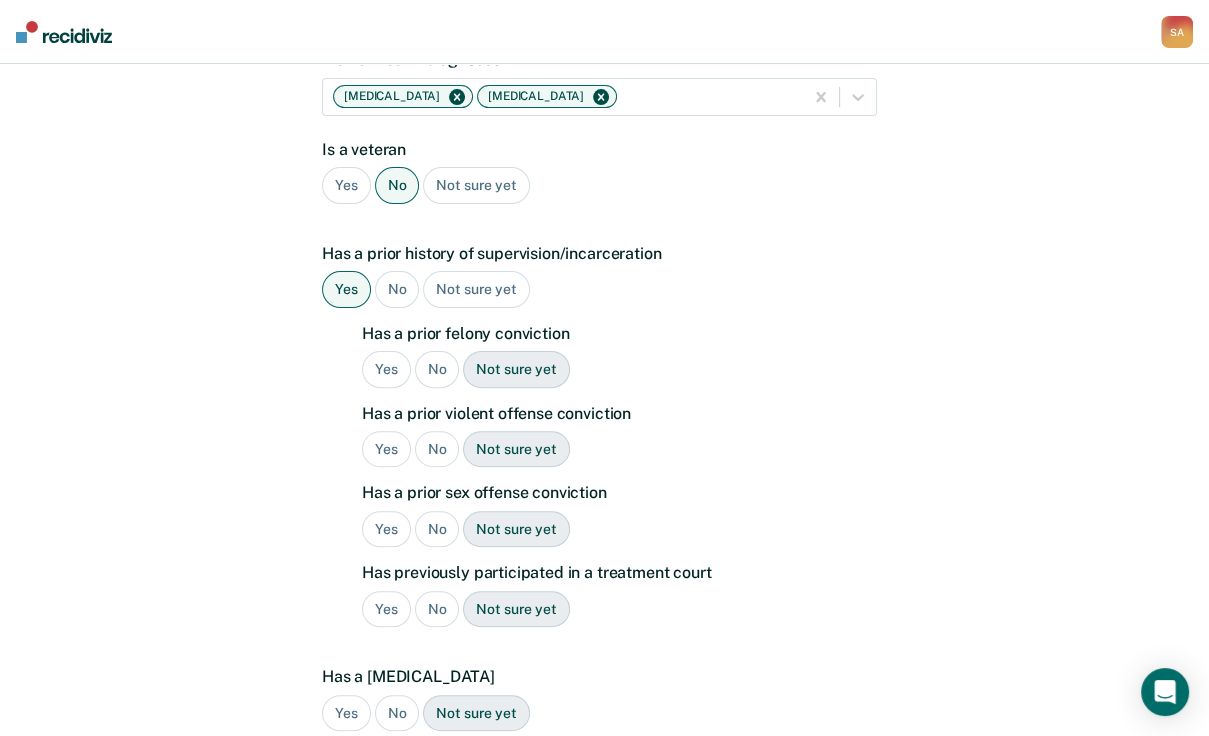 scroll, scrollTop: 410, scrollLeft: 0, axis: vertical 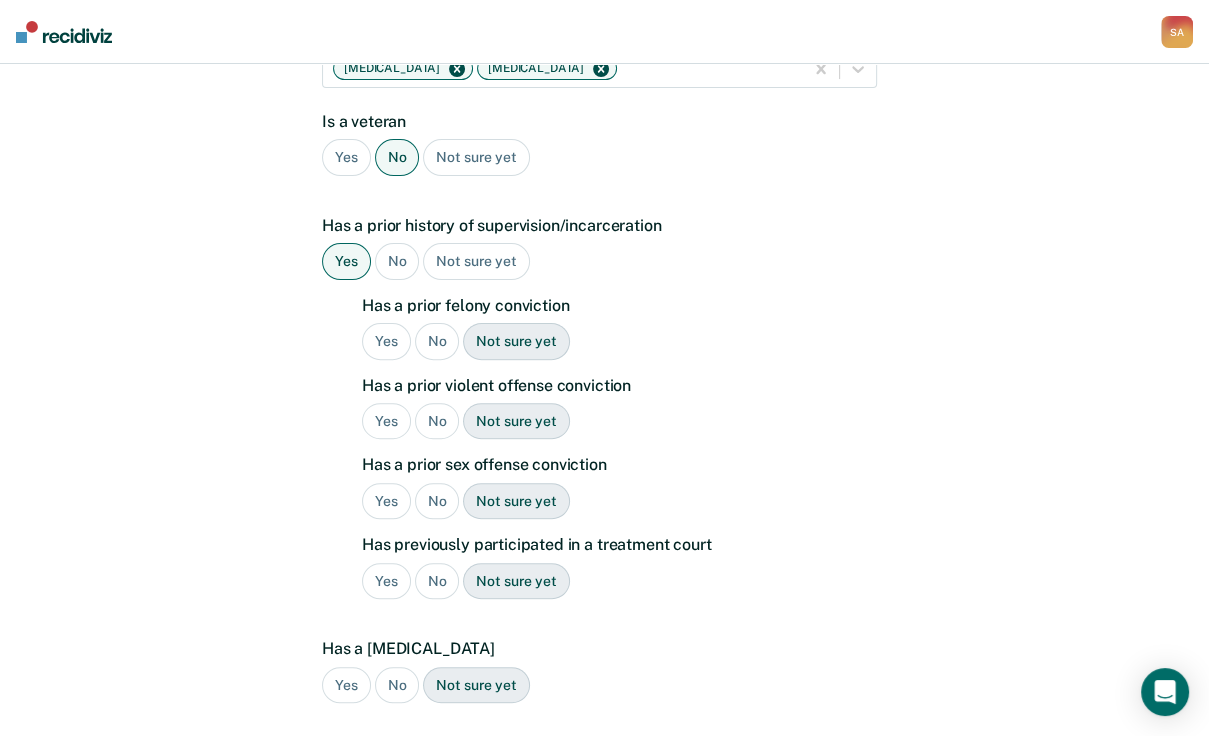 click on "Yes" at bounding box center (386, 341) 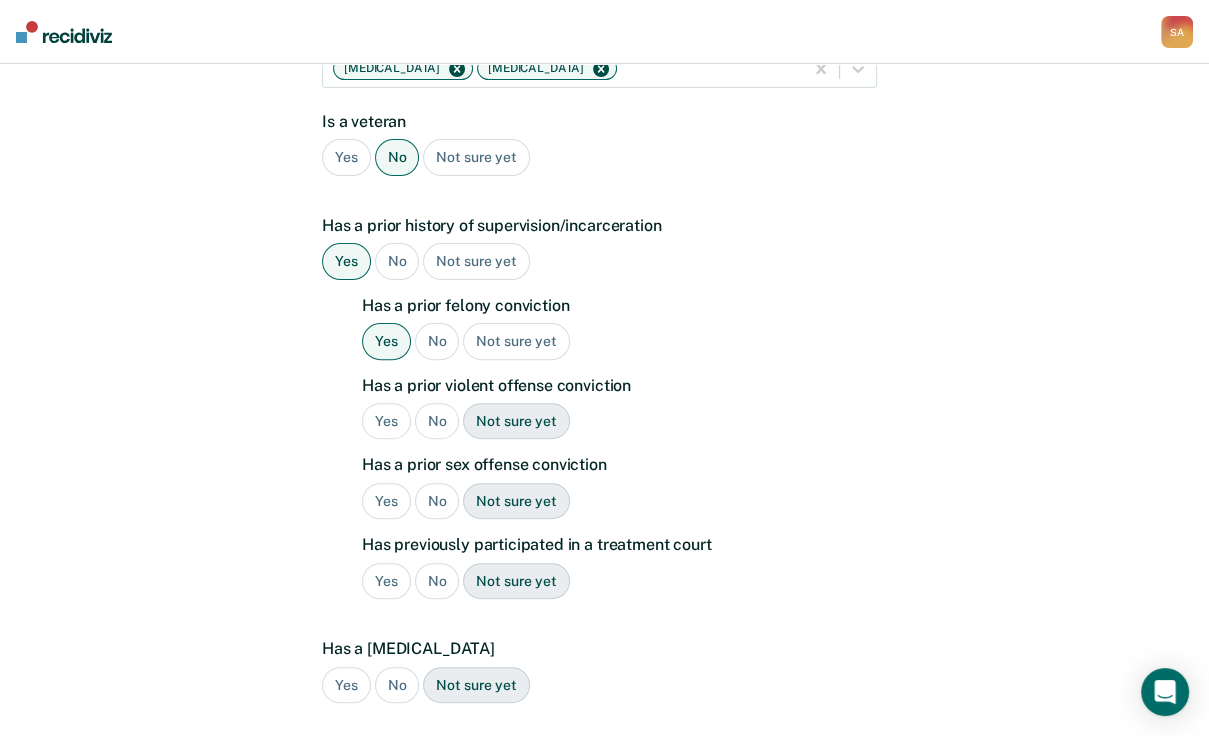click on "Yes No Not sure yet" at bounding box center [619, 421] 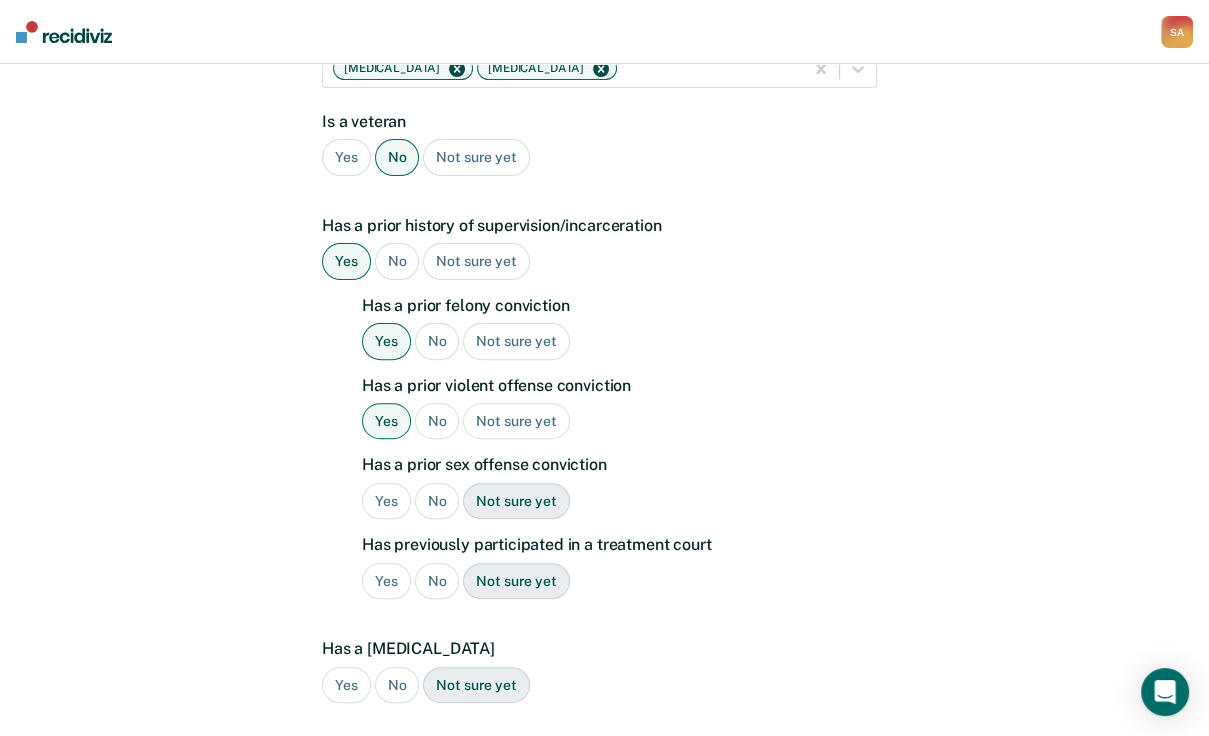 click on "No" at bounding box center [437, 501] 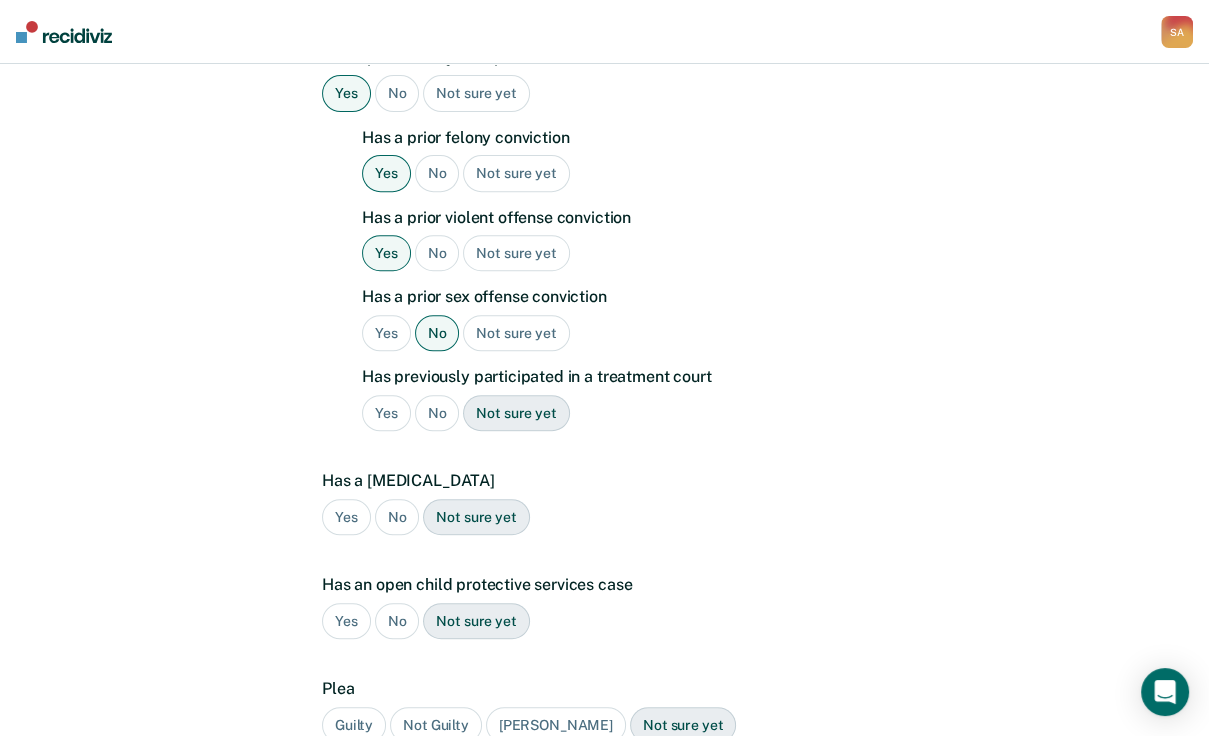 scroll, scrollTop: 650, scrollLeft: 0, axis: vertical 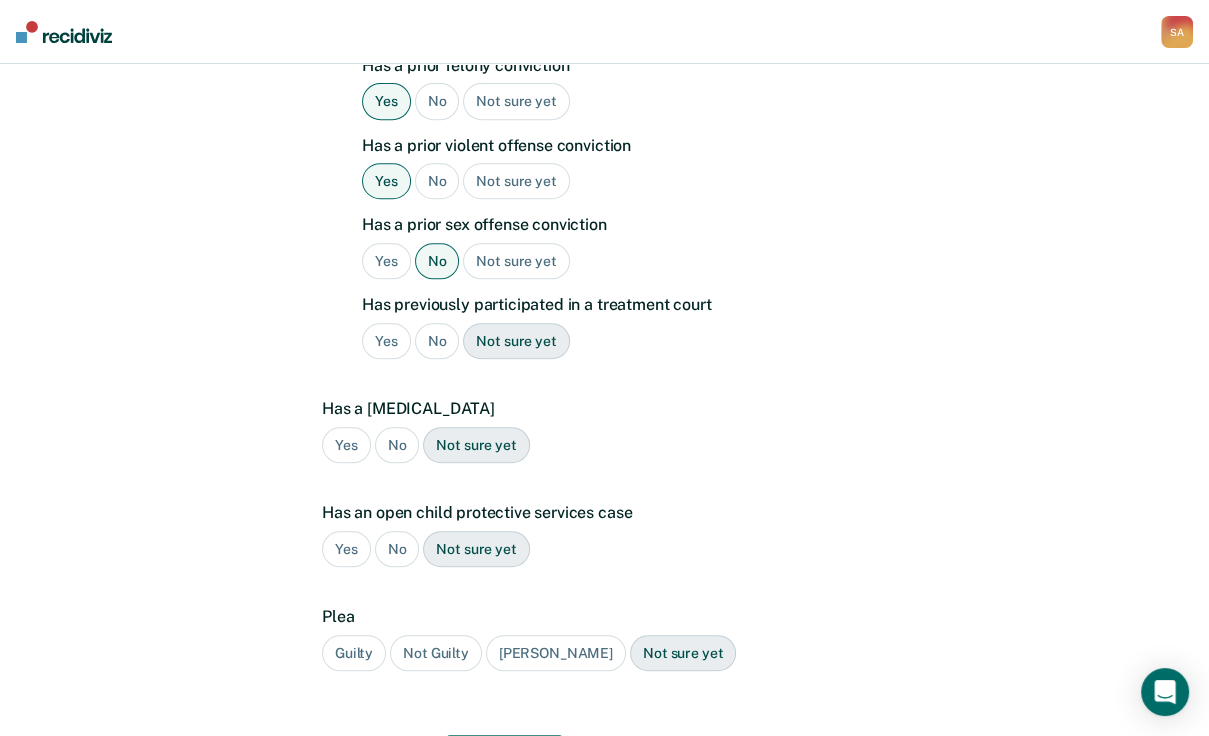 click on "No" at bounding box center [437, 341] 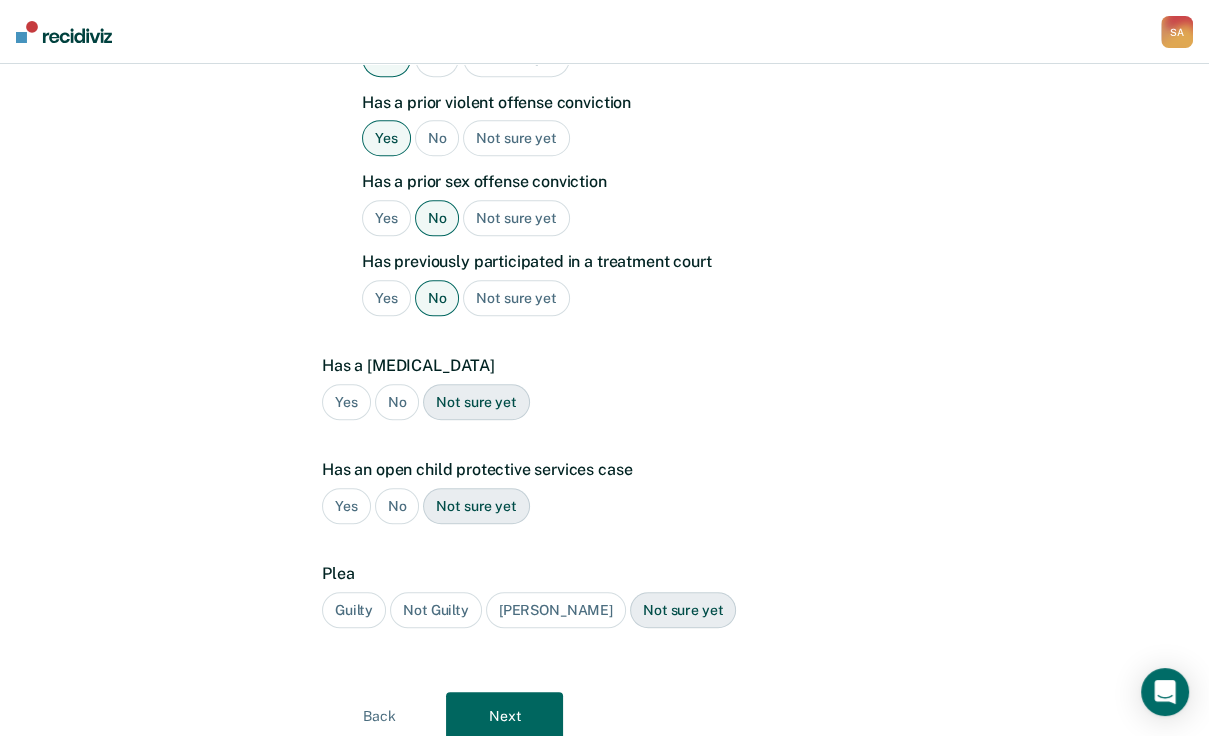 scroll, scrollTop: 730, scrollLeft: 0, axis: vertical 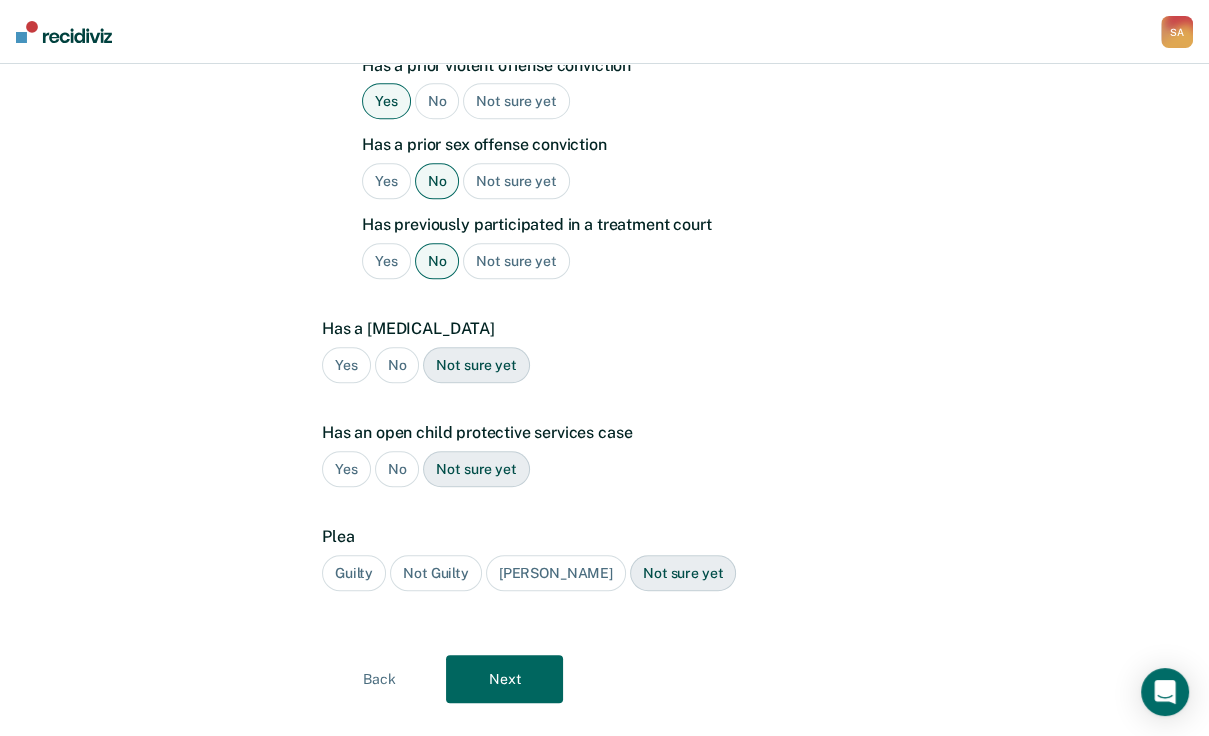 click on "Not sure yet" at bounding box center (476, 365) 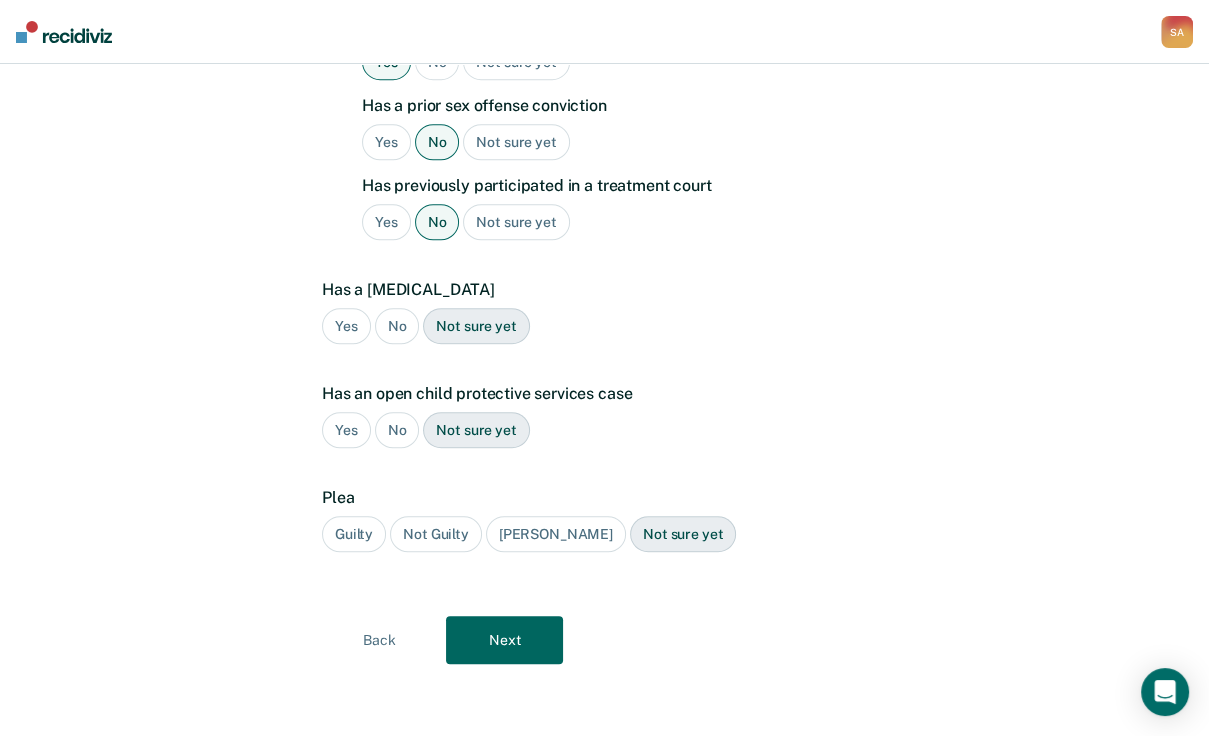 scroll, scrollTop: 810, scrollLeft: 0, axis: vertical 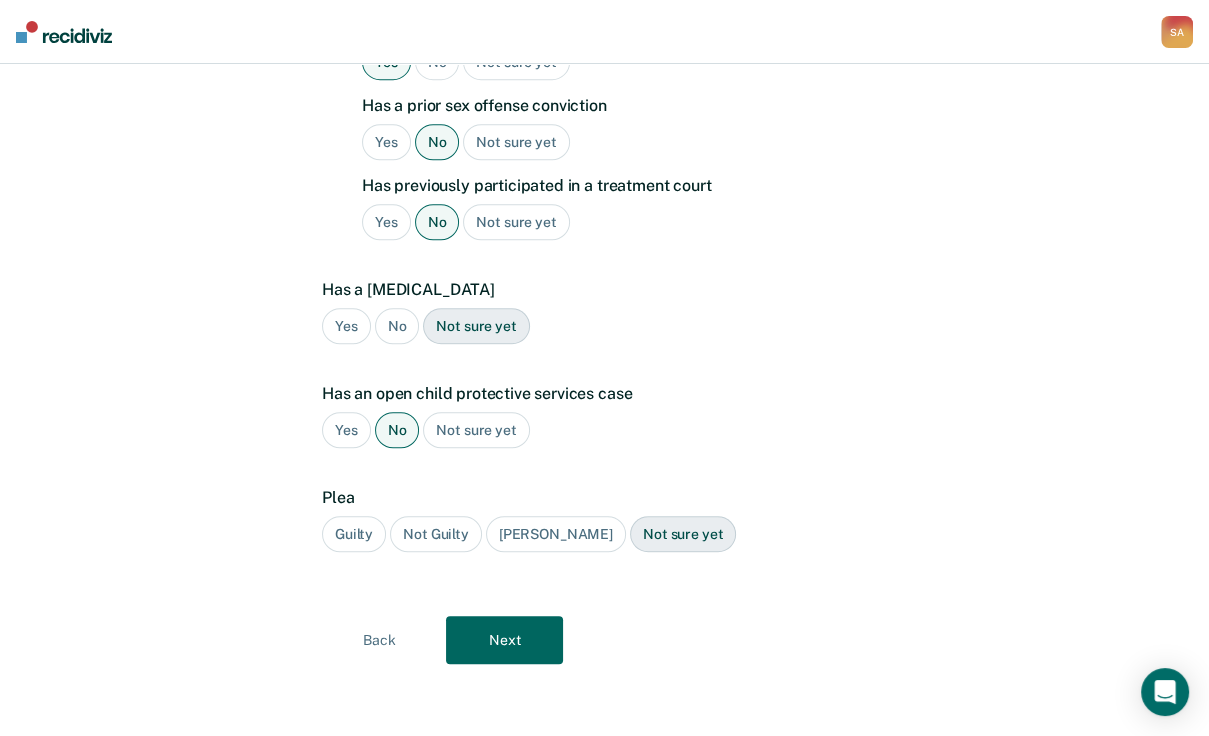 click on "Guilty" at bounding box center [354, 534] 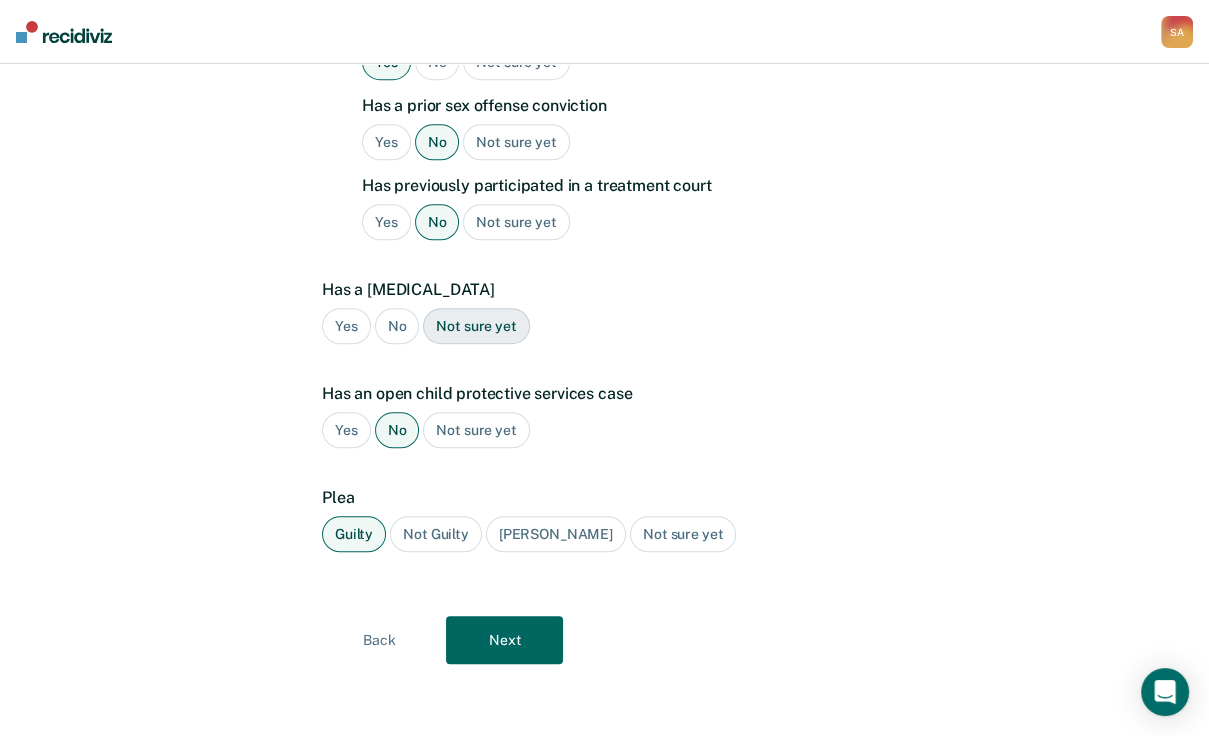 click on "Next" at bounding box center [504, 640] 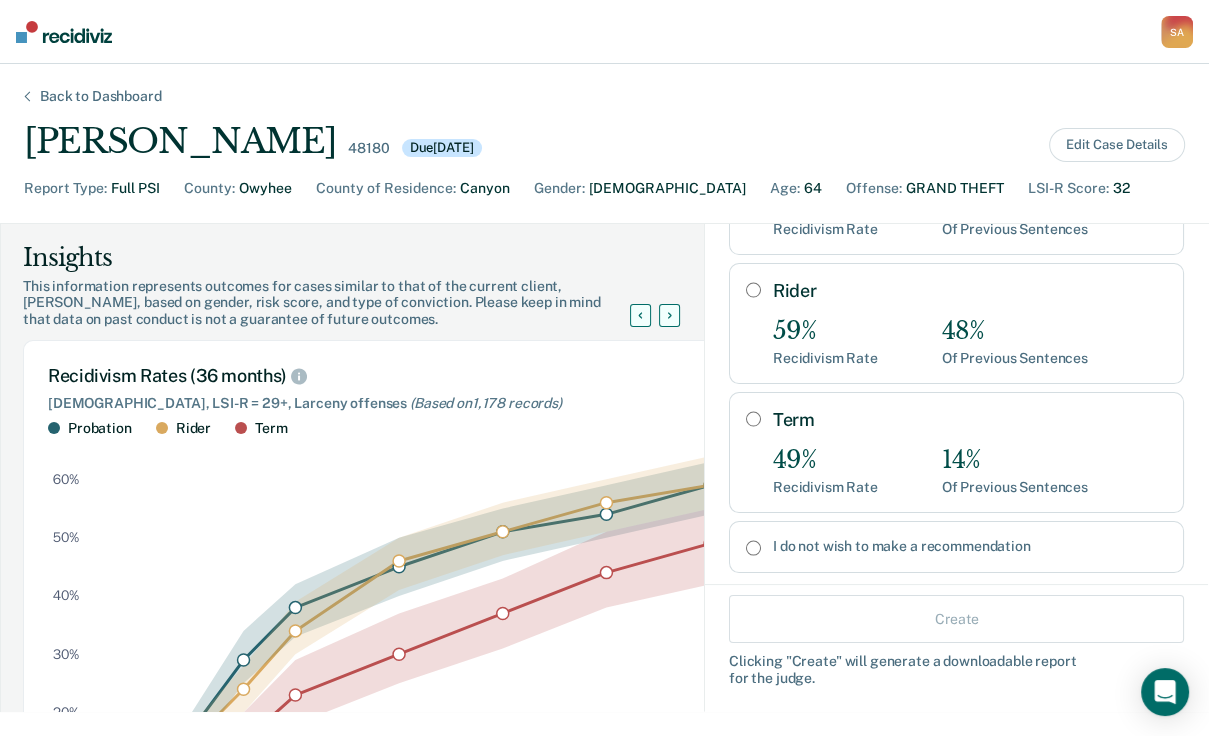scroll, scrollTop: 320, scrollLeft: 0, axis: vertical 